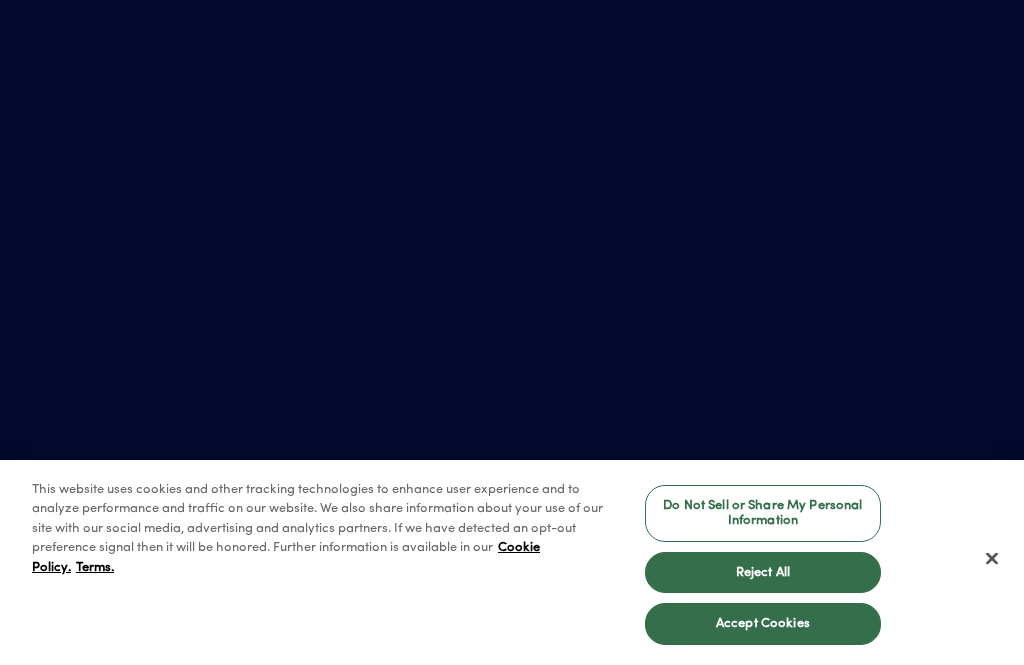 scroll, scrollTop: 0, scrollLeft: 0, axis: both 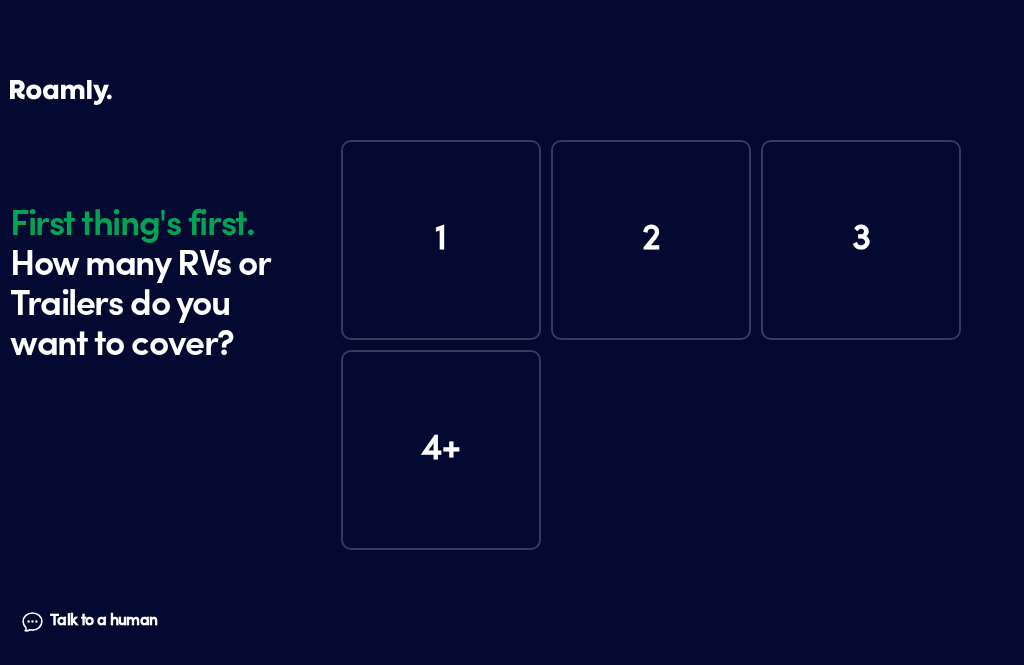 click on "1" at bounding box center [441, 240] 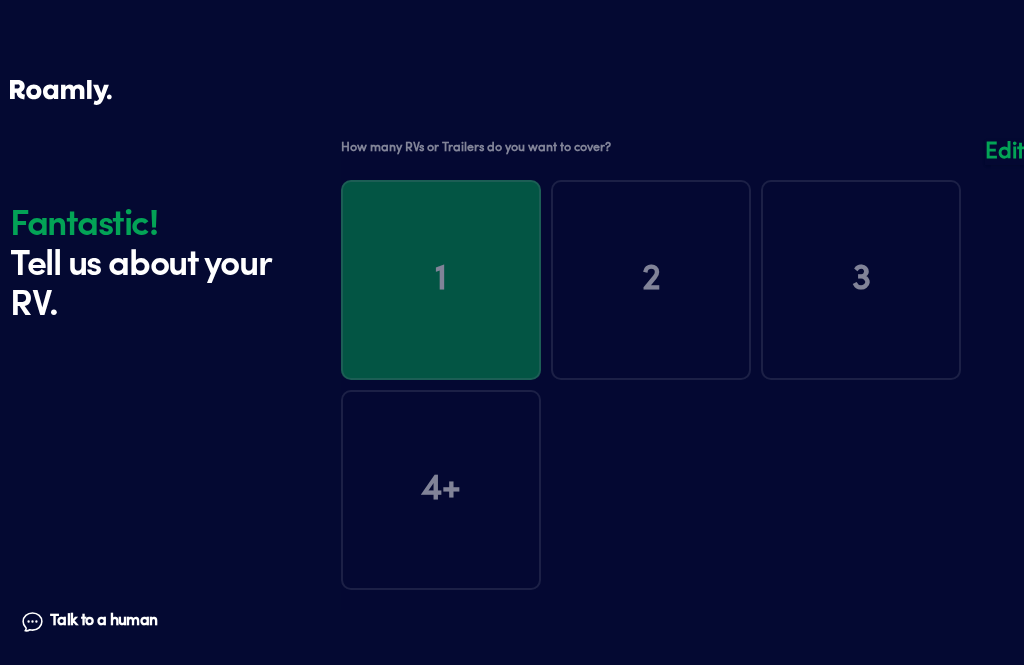 scroll, scrollTop: 590, scrollLeft: 0, axis: vertical 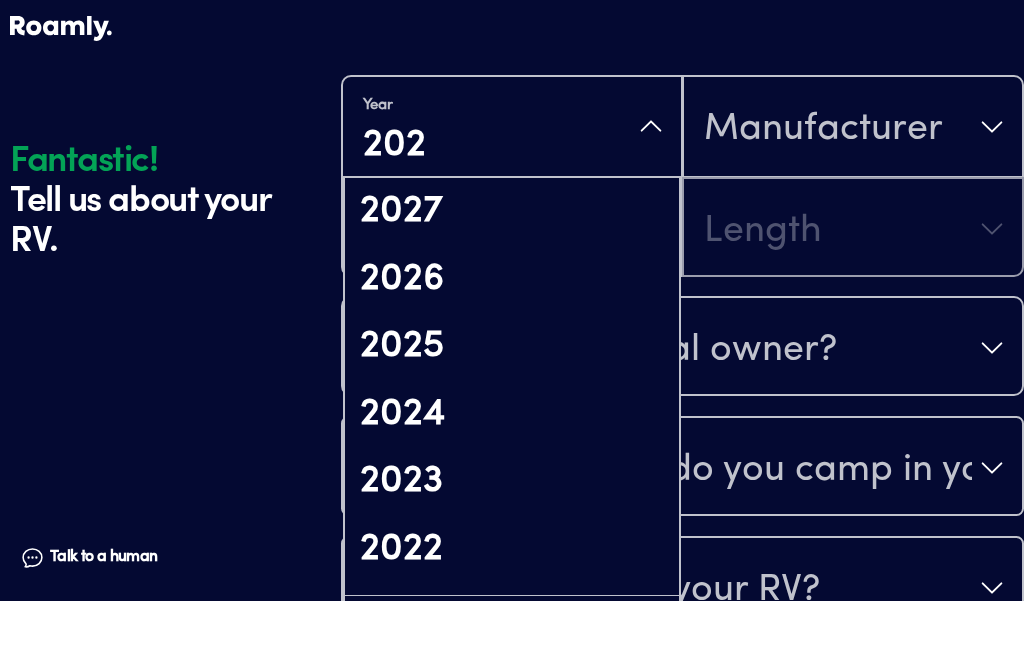 type on "2025" 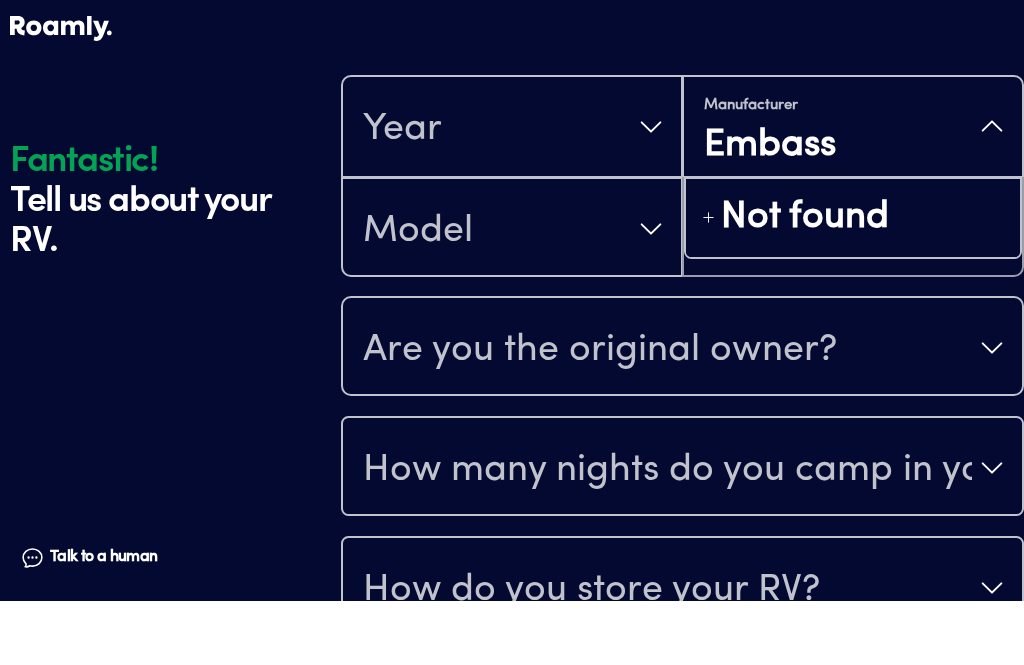 type on "Embassy" 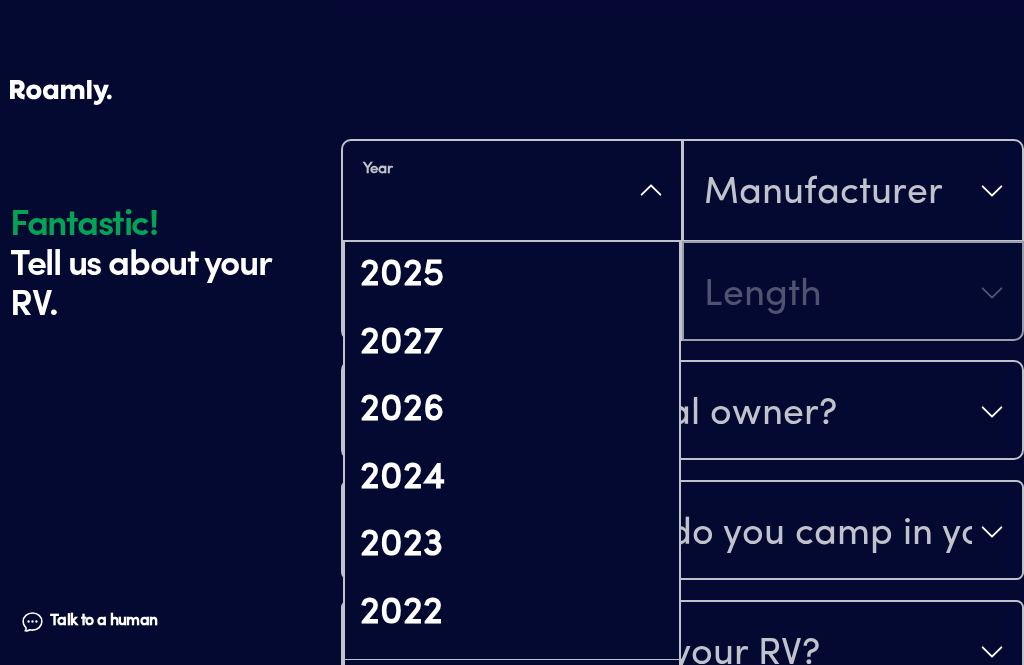 click at bounding box center [512, 210] 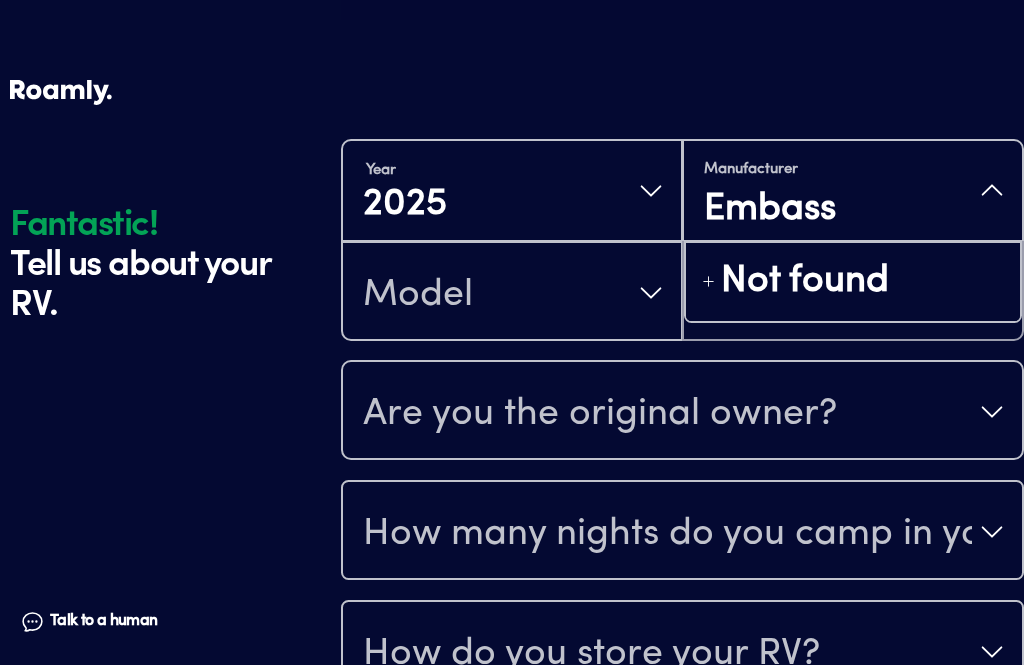 type on "Embassy" 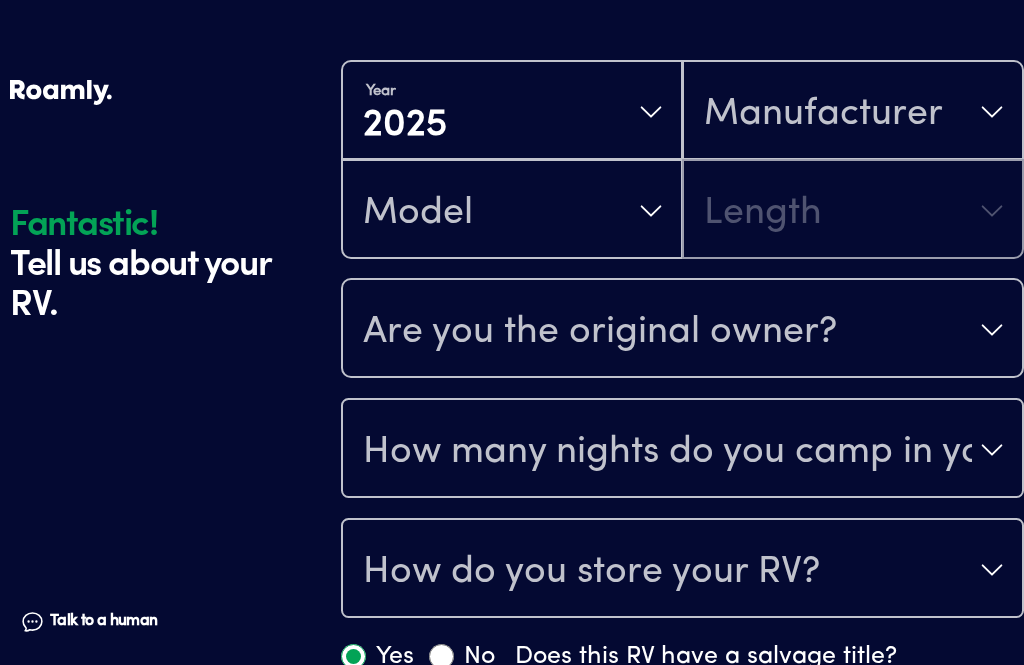 scroll, scrollTop: 590, scrollLeft: 0, axis: vertical 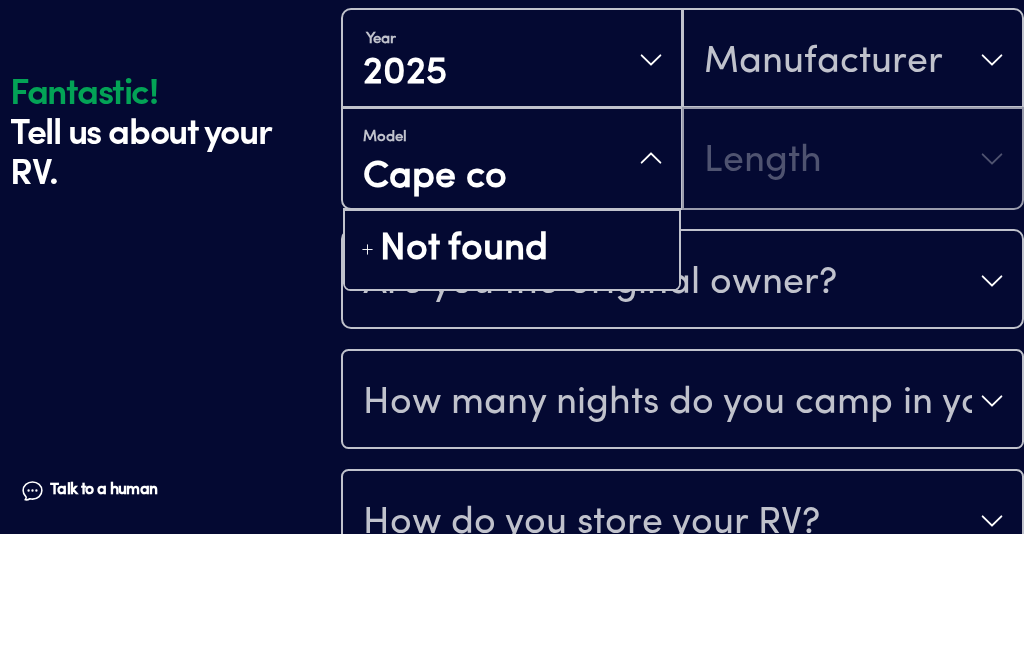 type on "Cape cod" 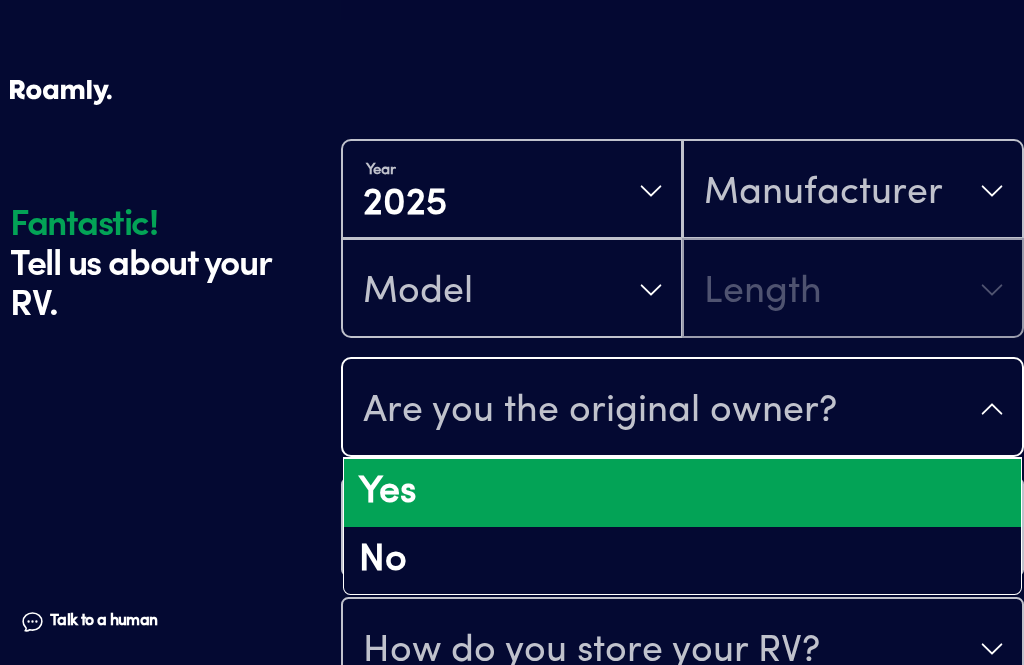 click on "Yes" at bounding box center [682, 493] 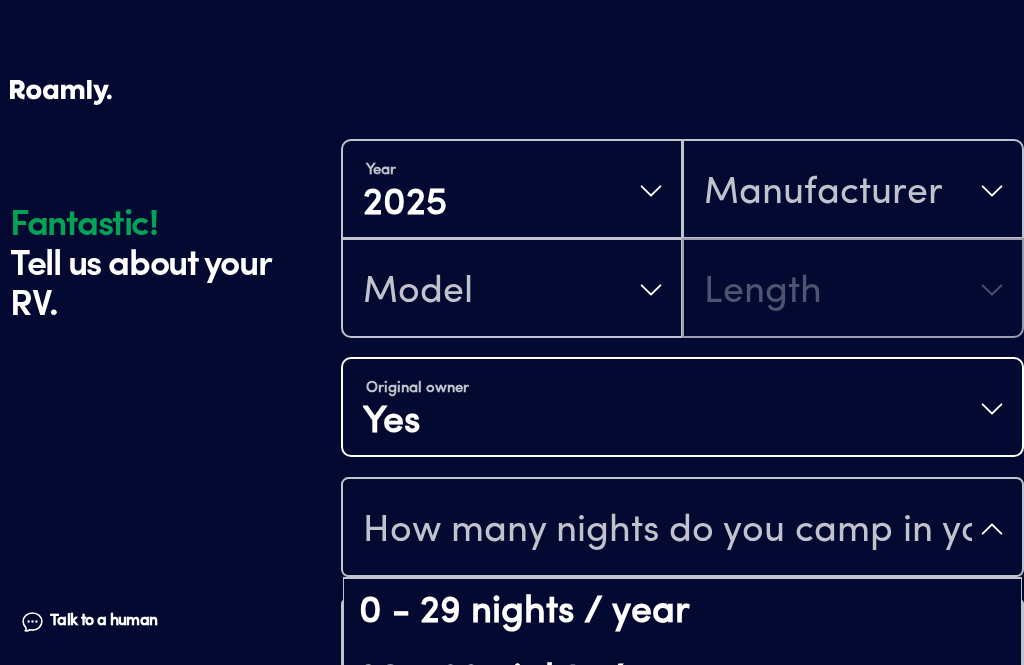 click on "How many nights do you camp in your RV?" at bounding box center (682, 529) 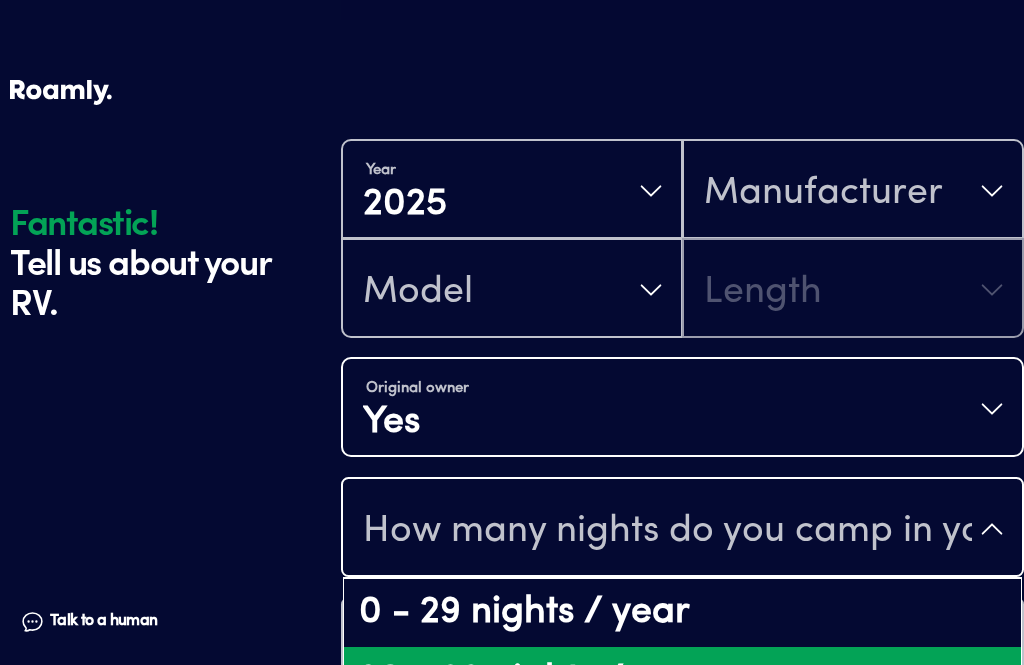 click on "30 - 89 nights / year" at bounding box center [682, 681] 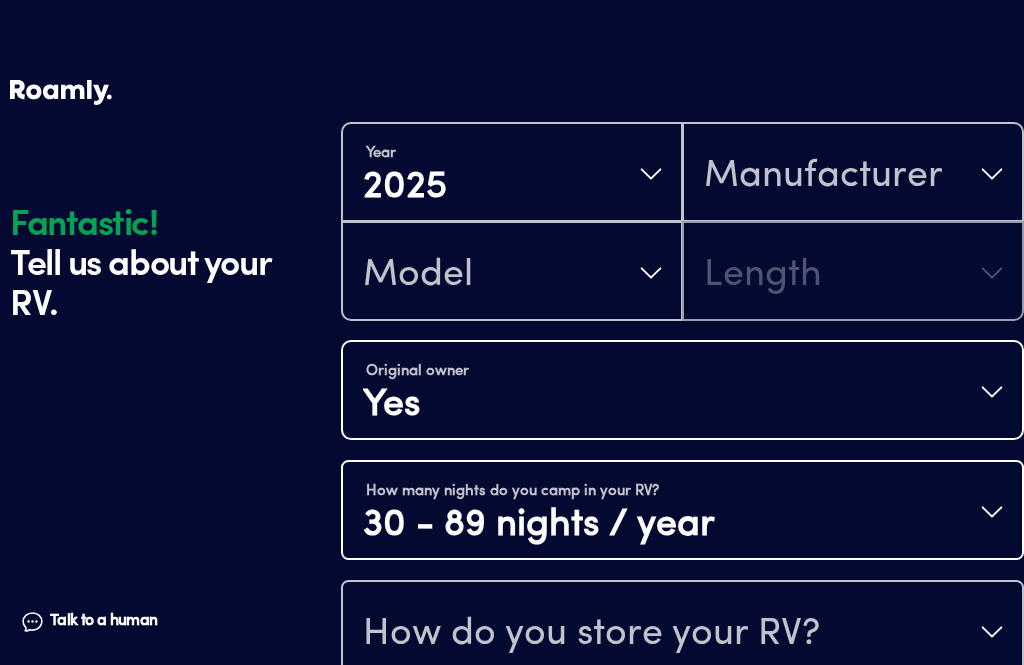 scroll, scrollTop: 747, scrollLeft: 0, axis: vertical 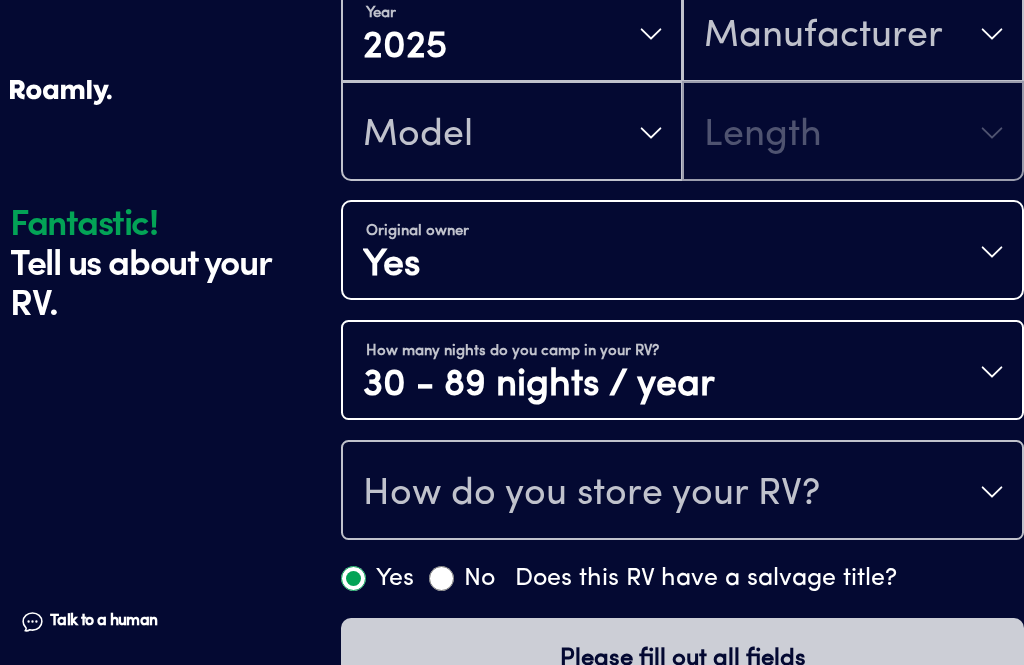 click on "Length" at bounding box center (763, 135) 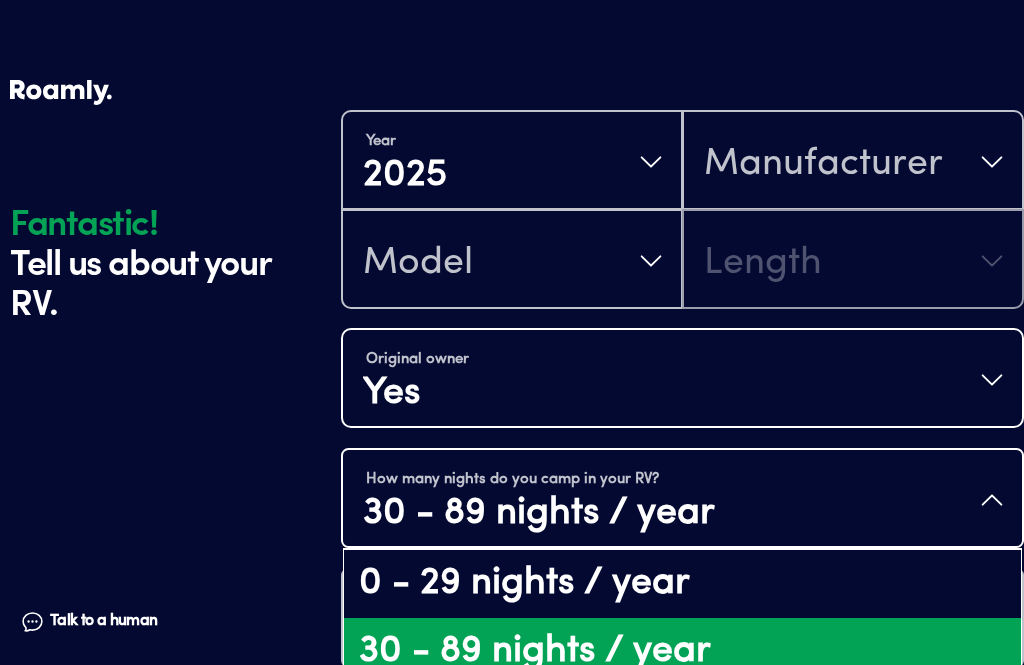 scroll, scrollTop: 623, scrollLeft: 0, axis: vertical 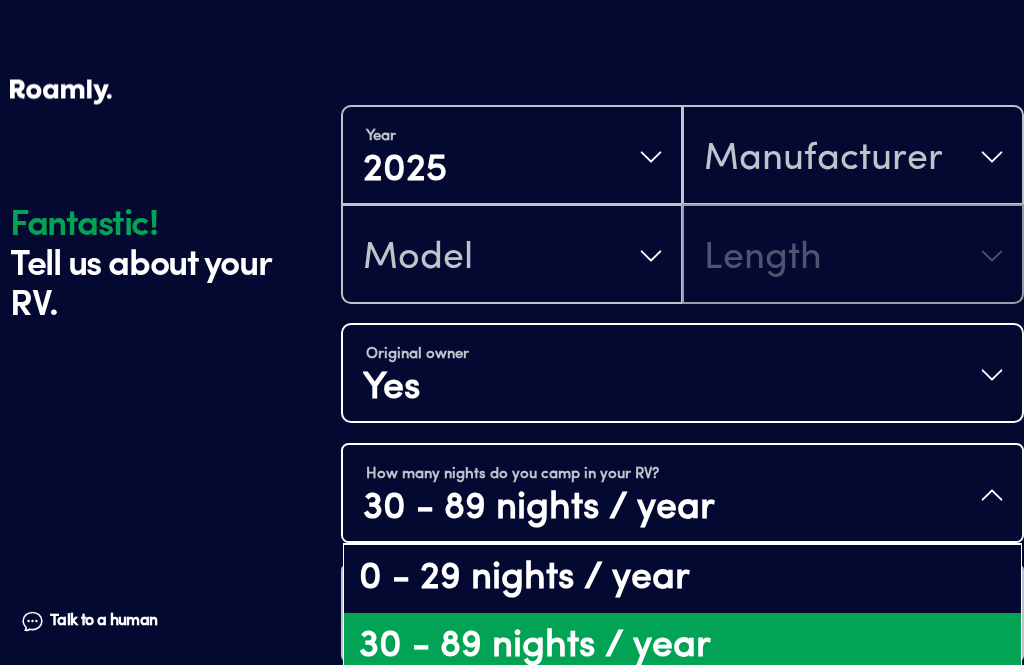 click on "Manufacturer" at bounding box center (853, 158) 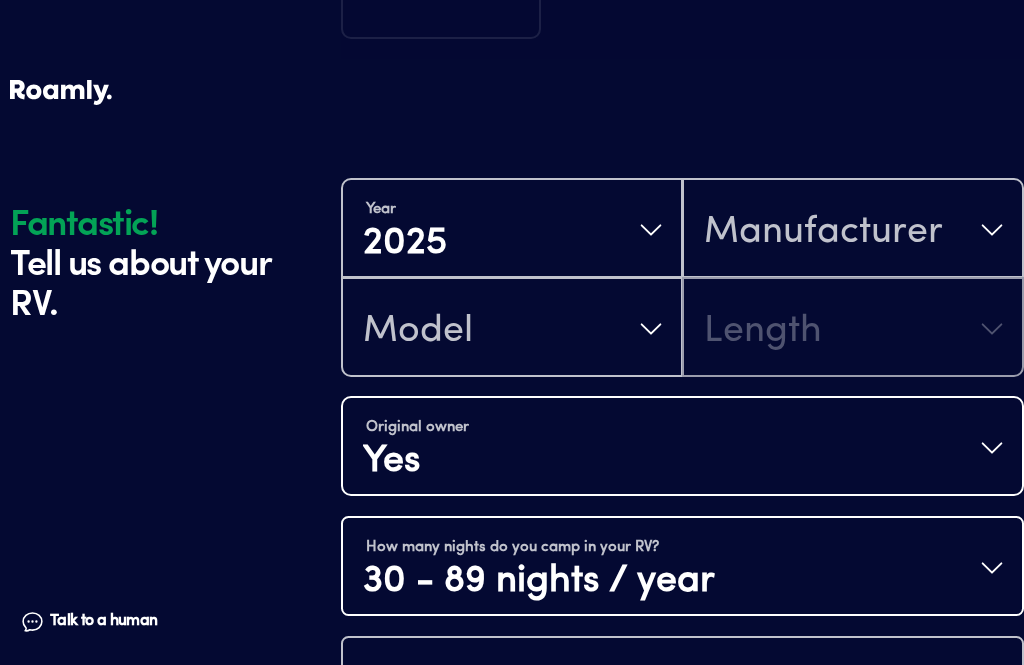 scroll, scrollTop: 550, scrollLeft: 0, axis: vertical 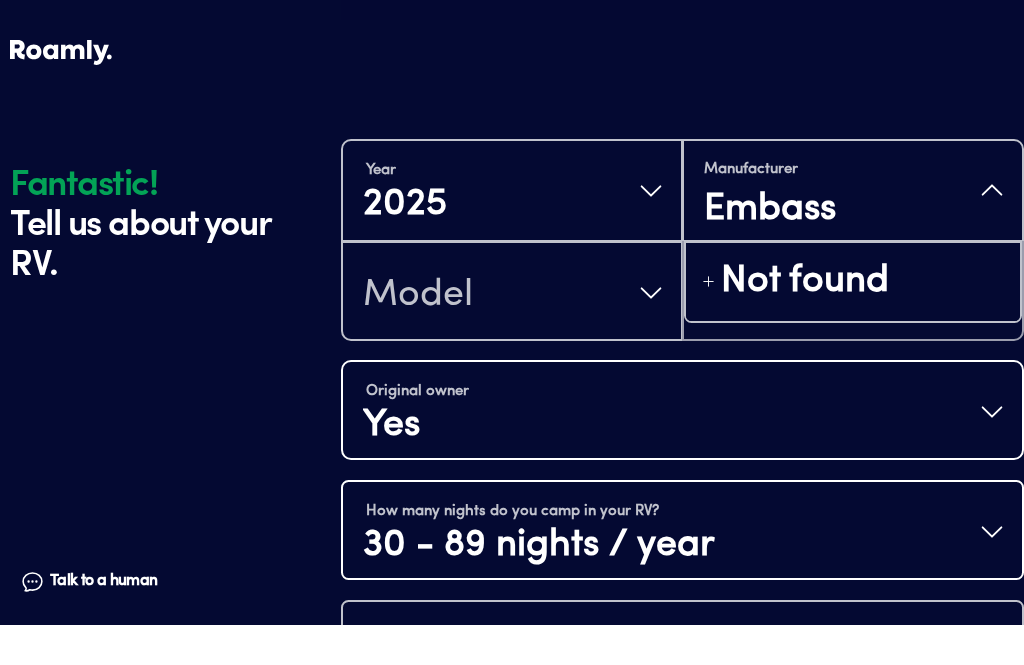 type on "Embassy" 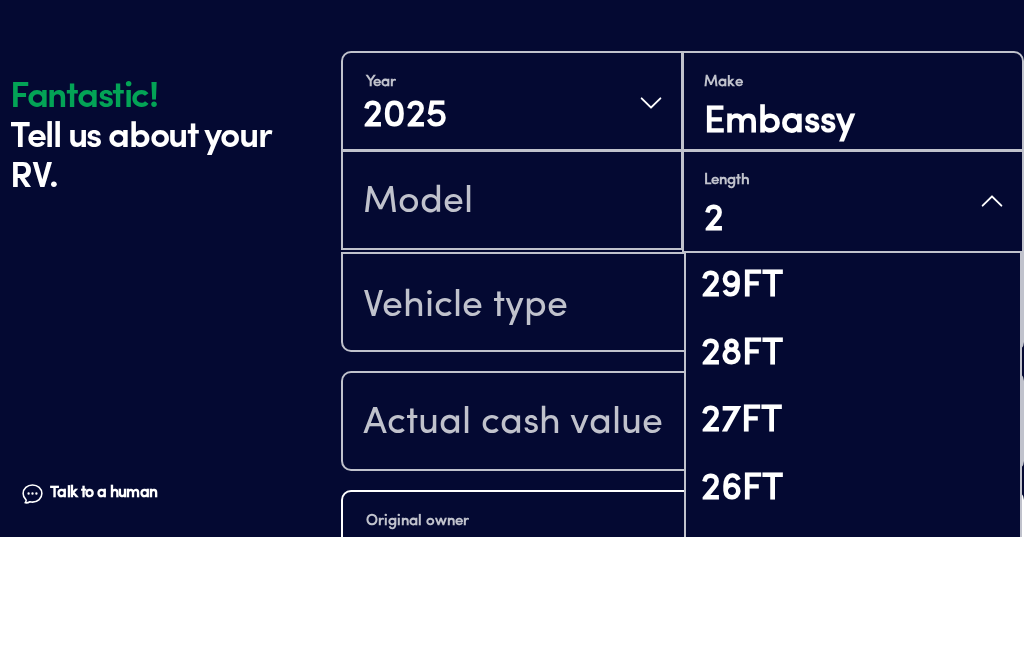 type on "25" 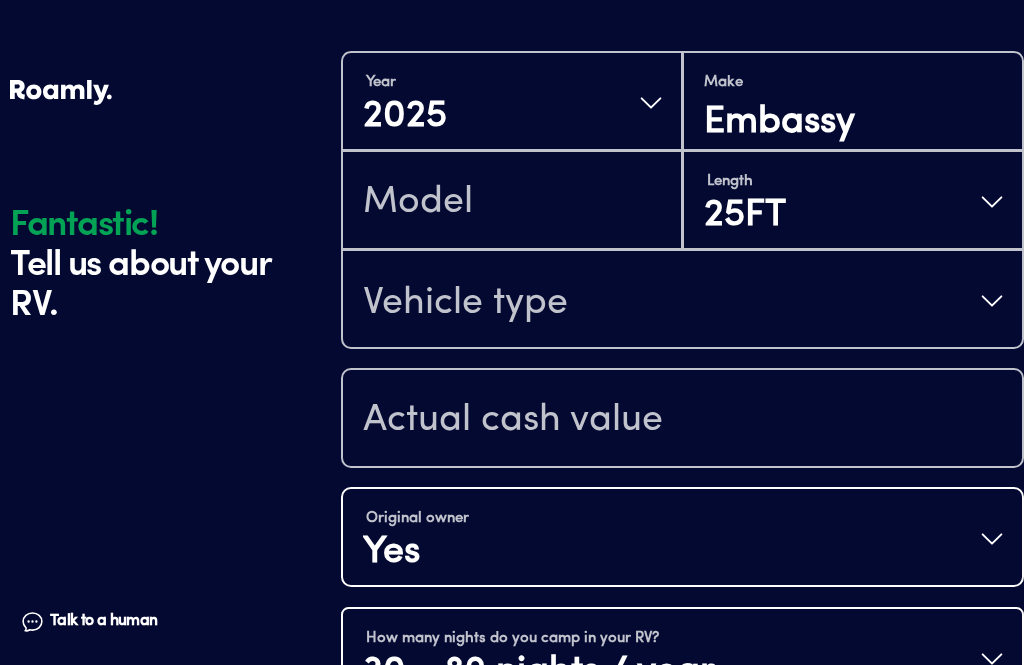 scroll, scrollTop: 640, scrollLeft: 0, axis: vertical 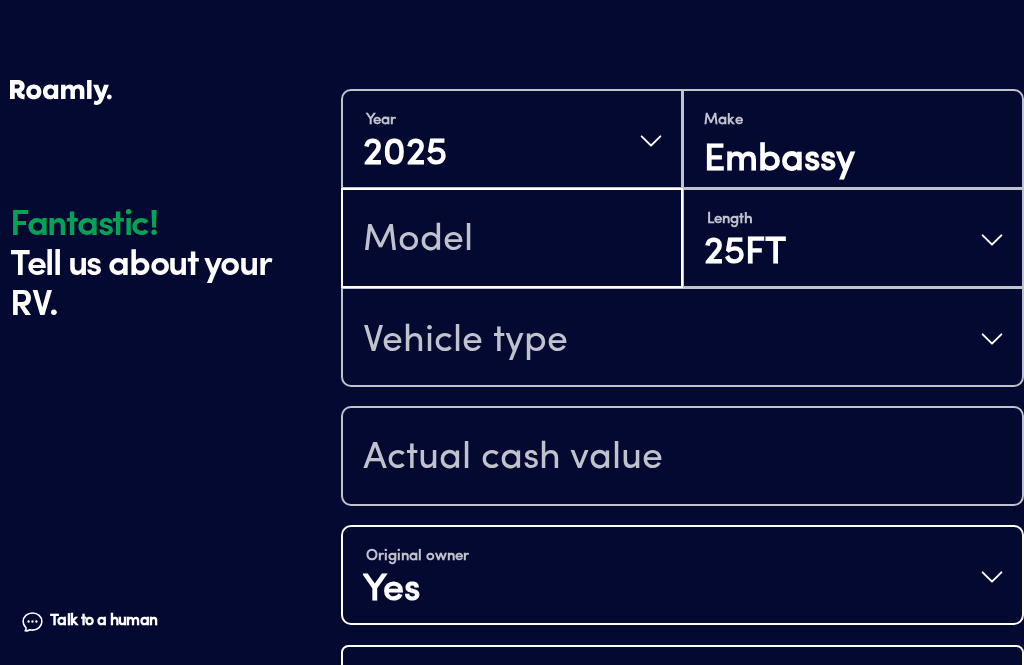 click at bounding box center [512, 240] 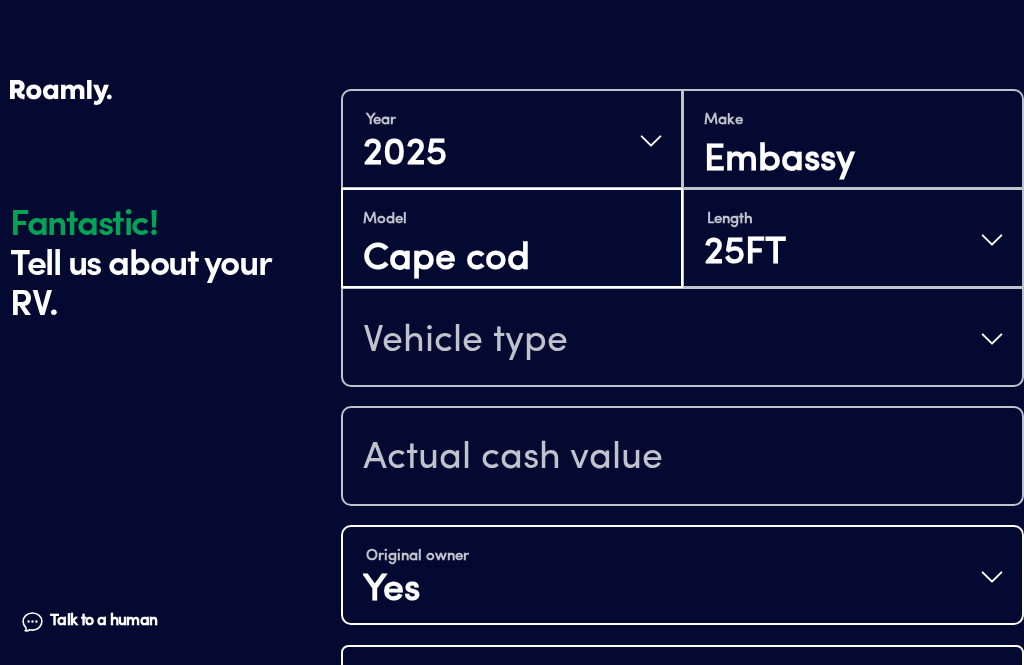 click on "Cape cod" at bounding box center [512, 260] 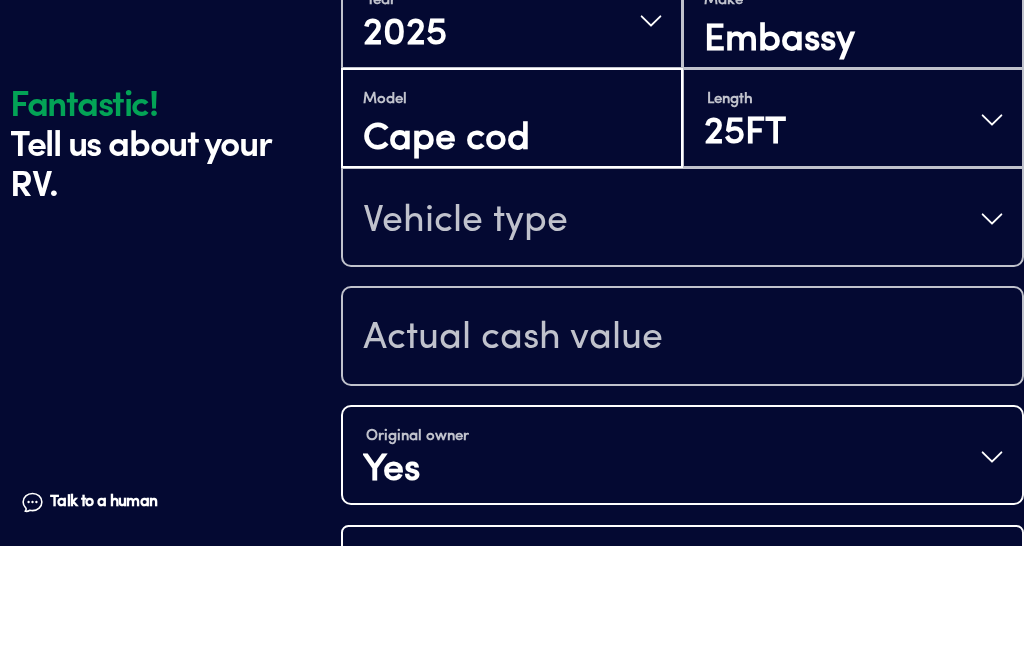 type on "Cape cod" 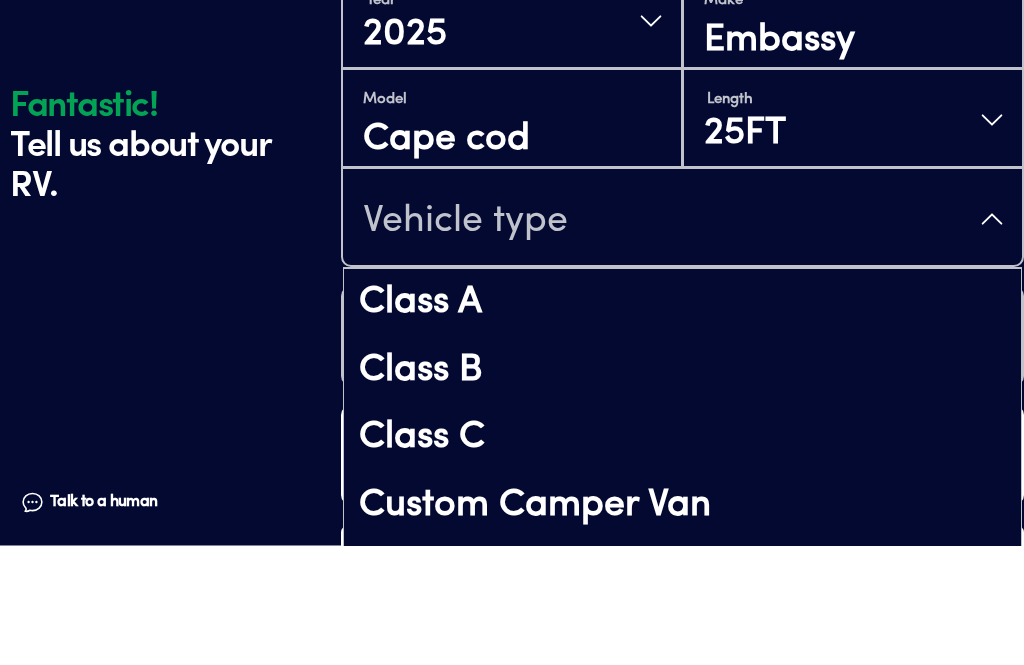 scroll, scrollTop: 760, scrollLeft: 0, axis: vertical 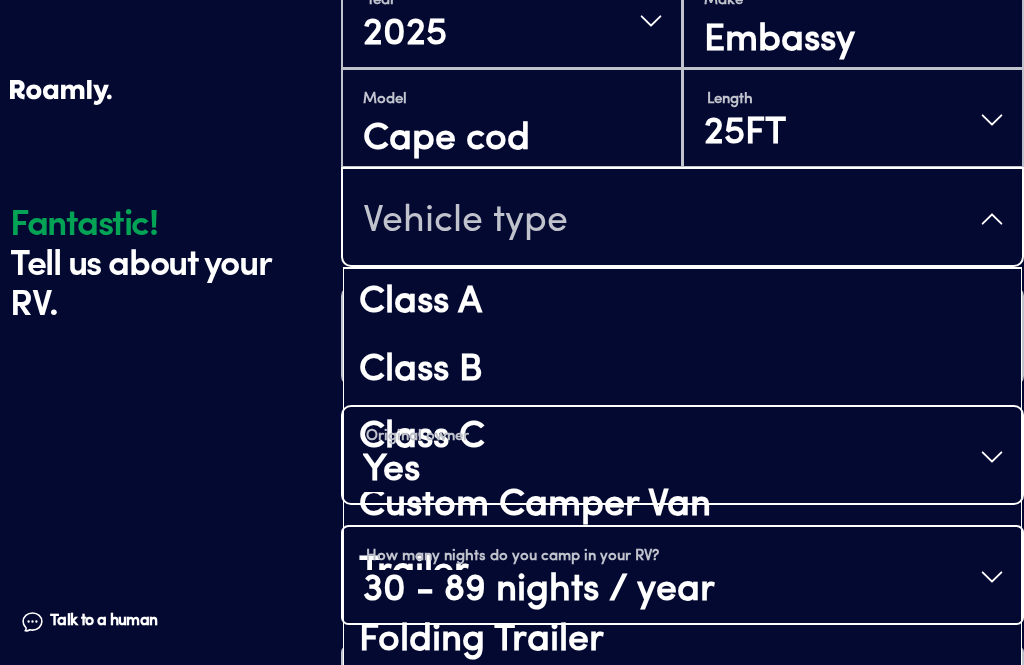 click on "Class C" at bounding box center (682, 438) 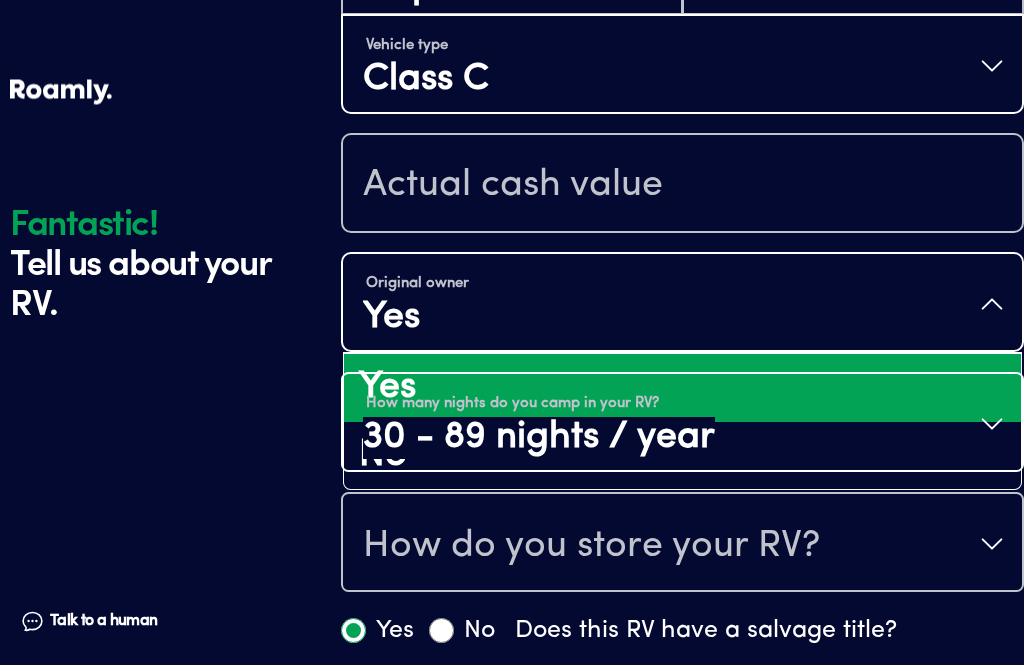 scroll, scrollTop: 916, scrollLeft: 0, axis: vertical 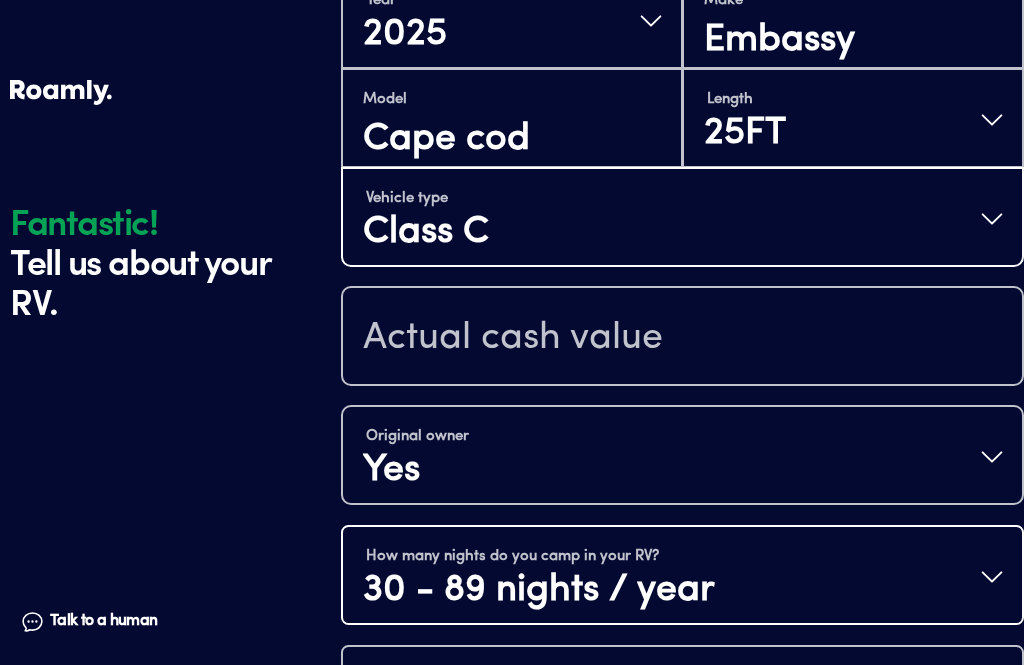 click at bounding box center [682, 336] 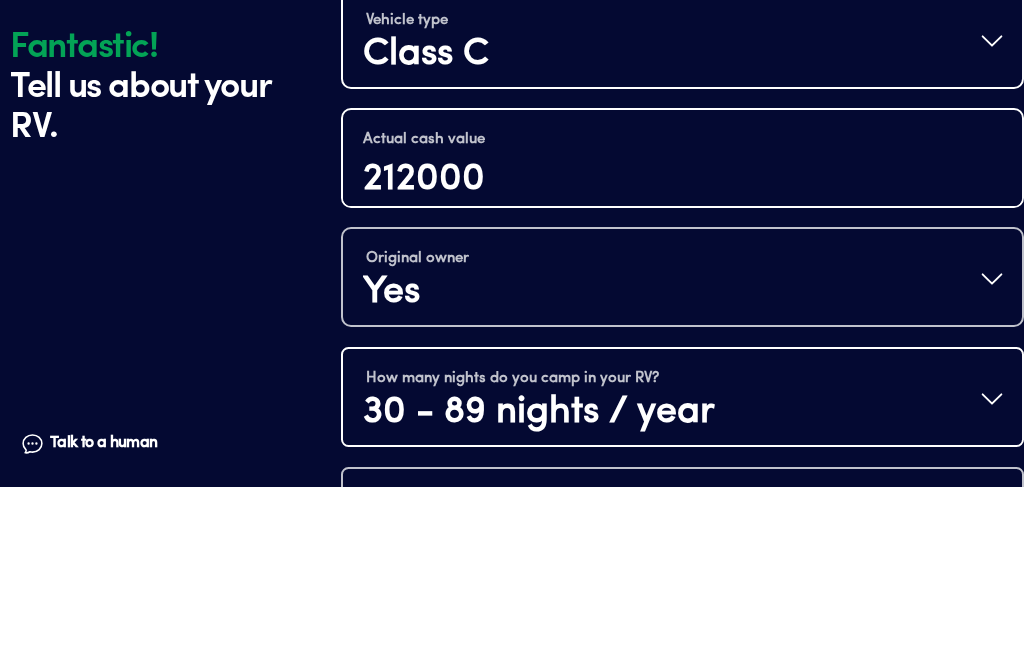 type on "212000" 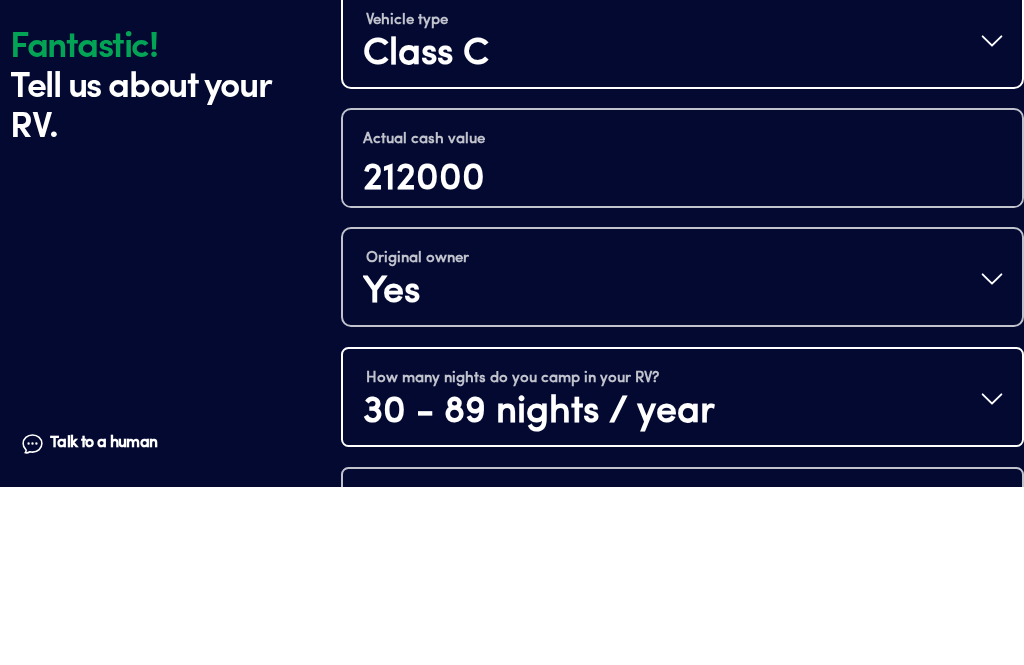 scroll, scrollTop: 965, scrollLeft: 0, axis: vertical 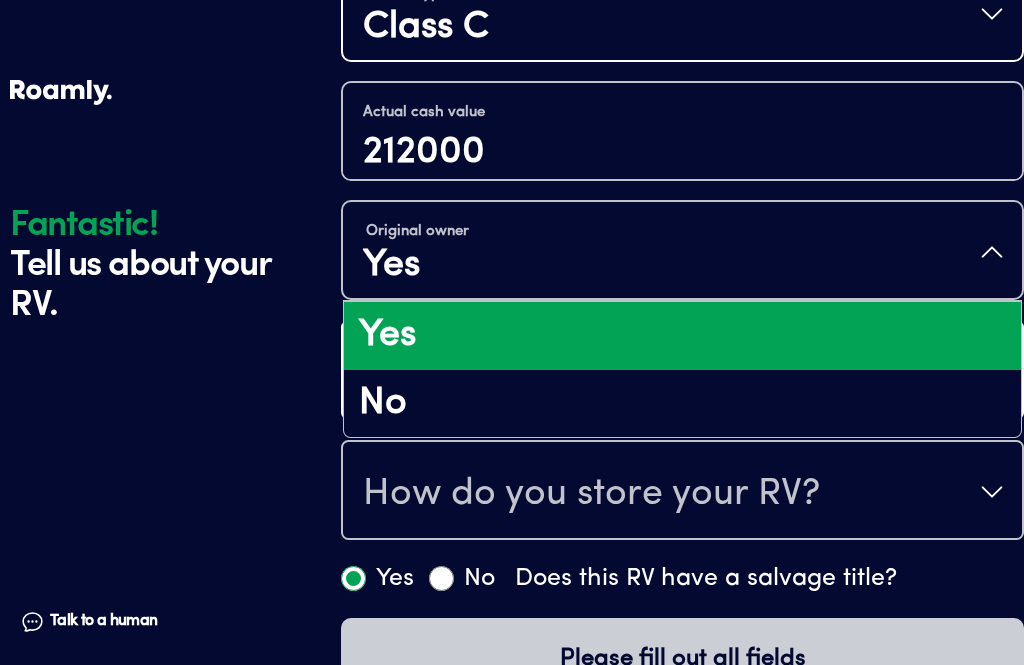 click on "Original owner Yes" at bounding box center [682, 252] 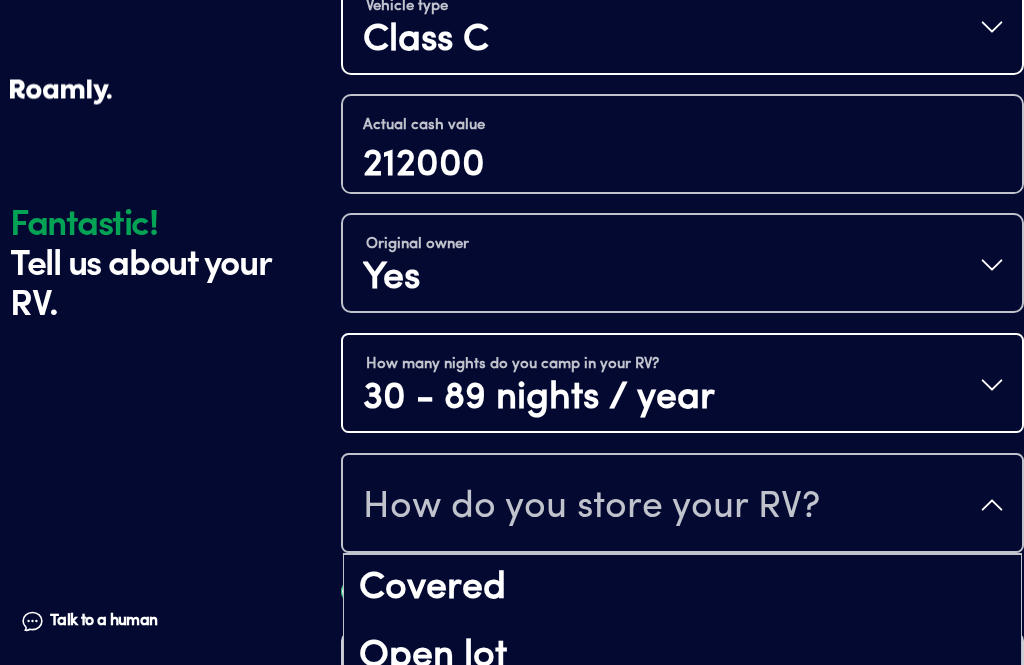 scroll, scrollTop: 965, scrollLeft: 0, axis: vertical 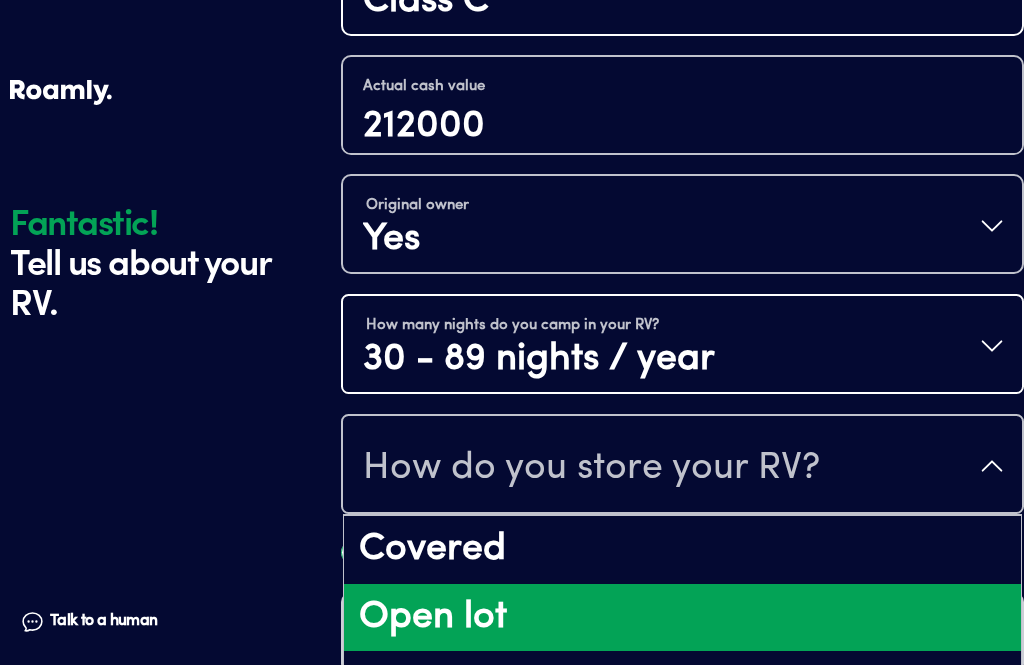 click on "Please fill out all fields" at bounding box center [682, 633] 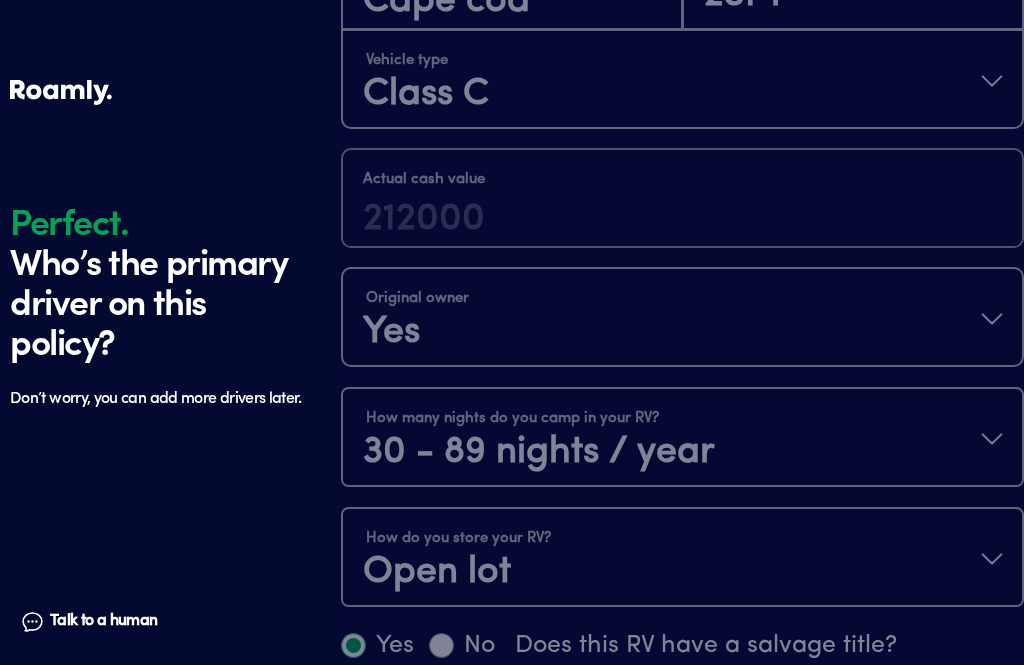 scroll, scrollTop: 1602, scrollLeft: 0, axis: vertical 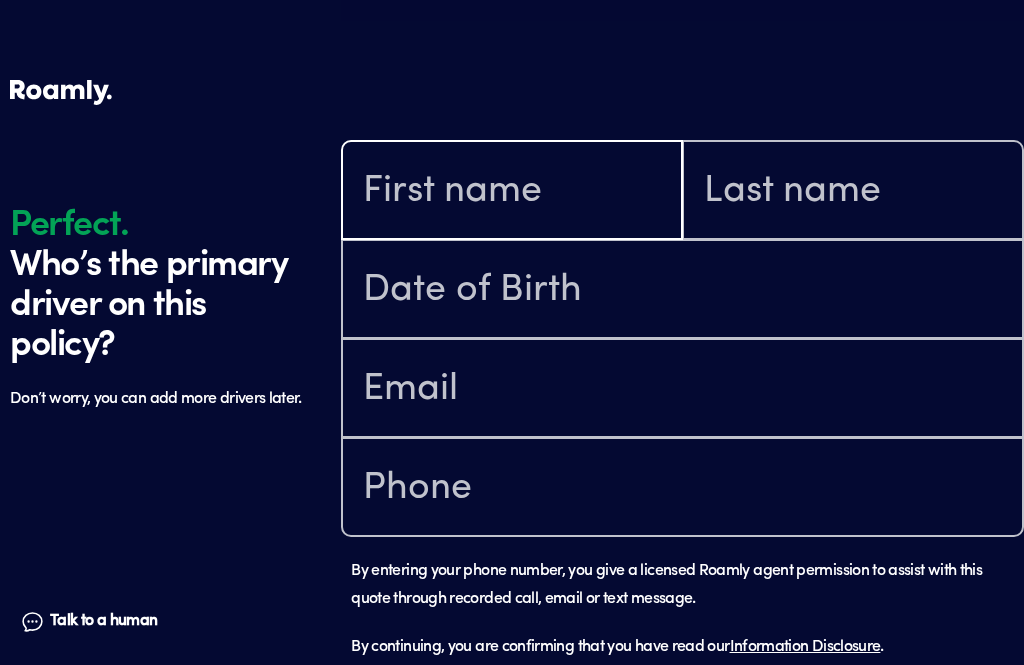 click at bounding box center (512, 192) 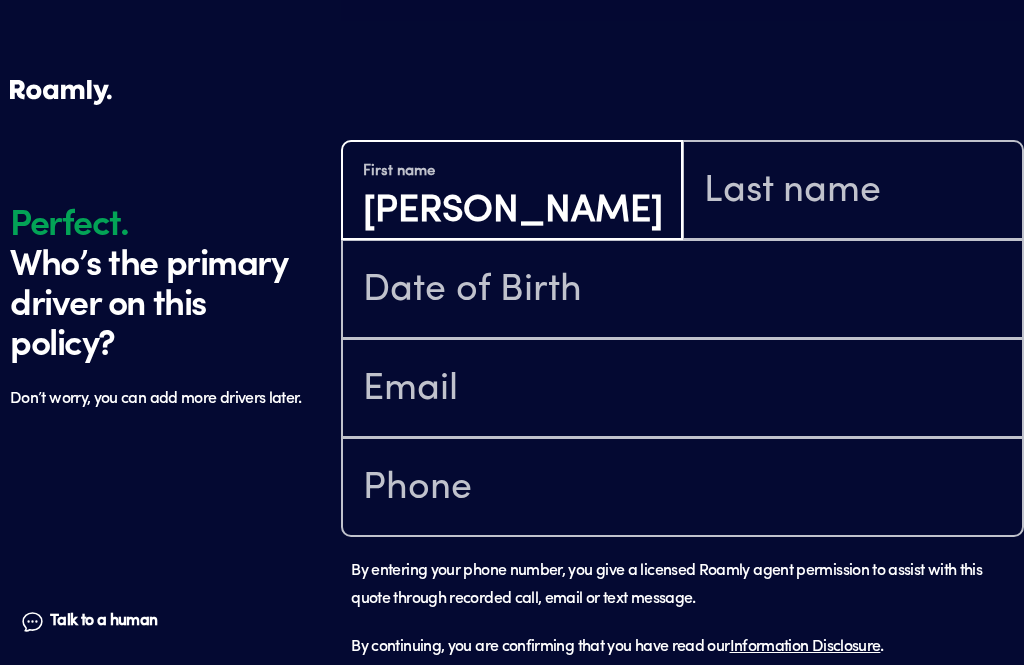 type on "[PERSON_NAME]" 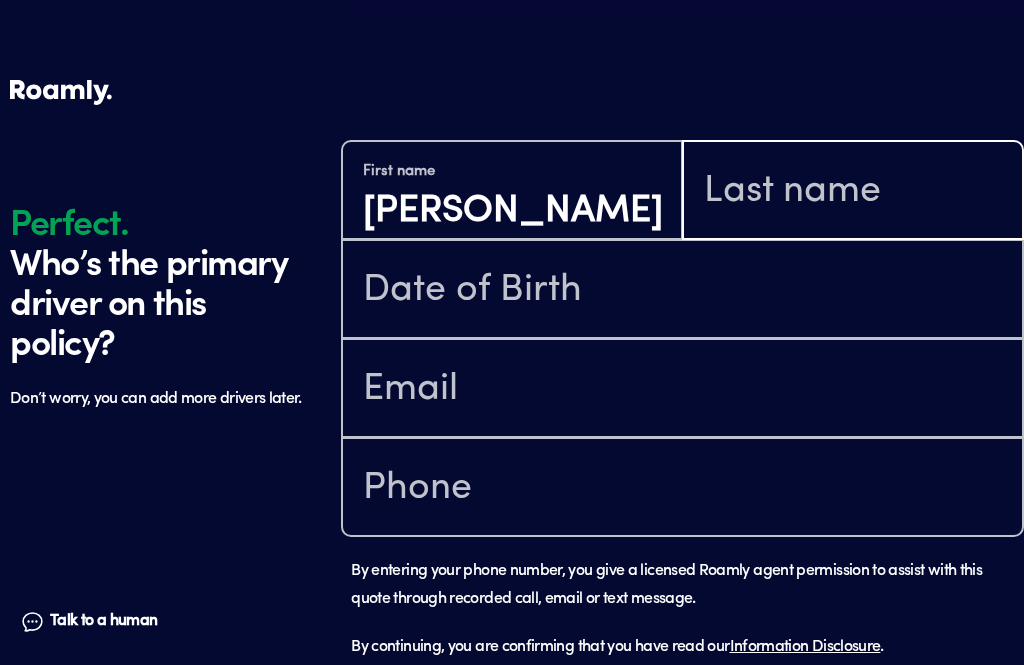 click at bounding box center (853, 192) 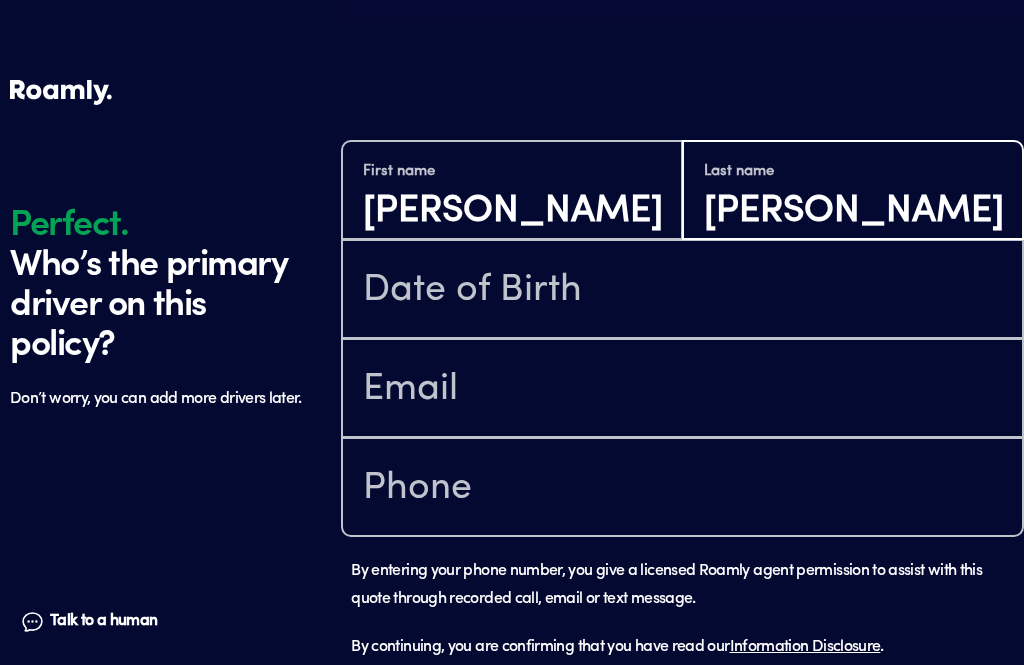 type on "[PERSON_NAME]" 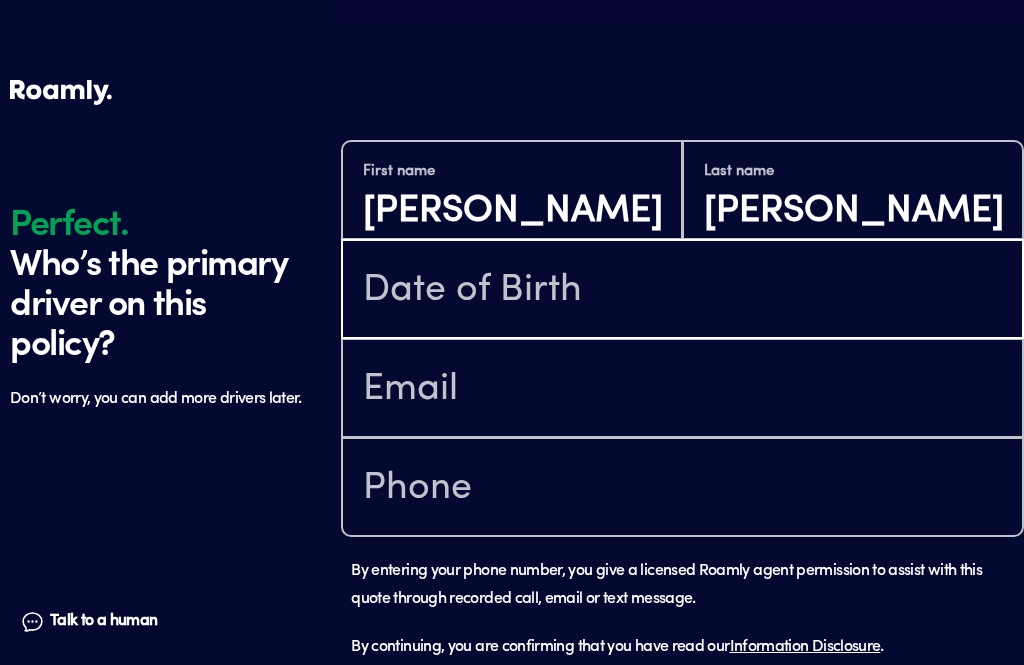 click at bounding box center [682, 291] 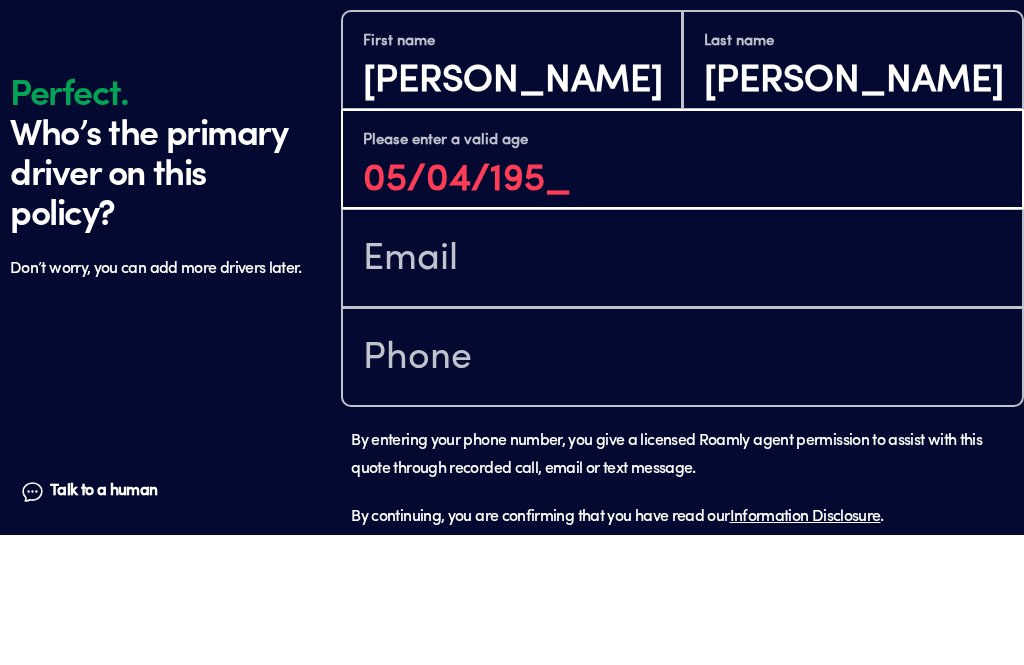 type on "[DATE]" 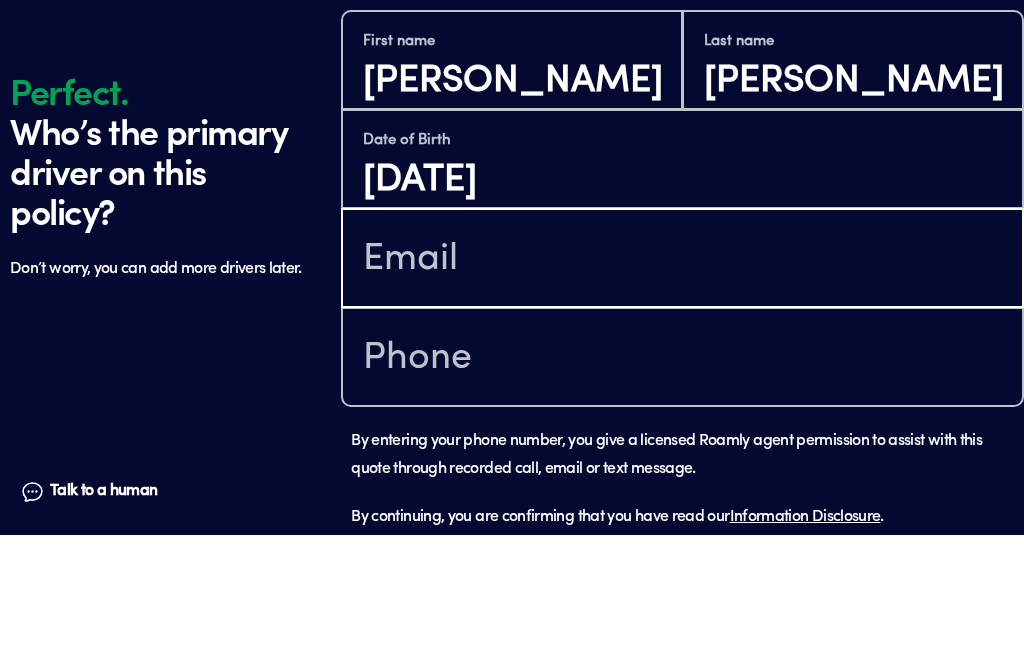 click at bounding box center [682, 390] 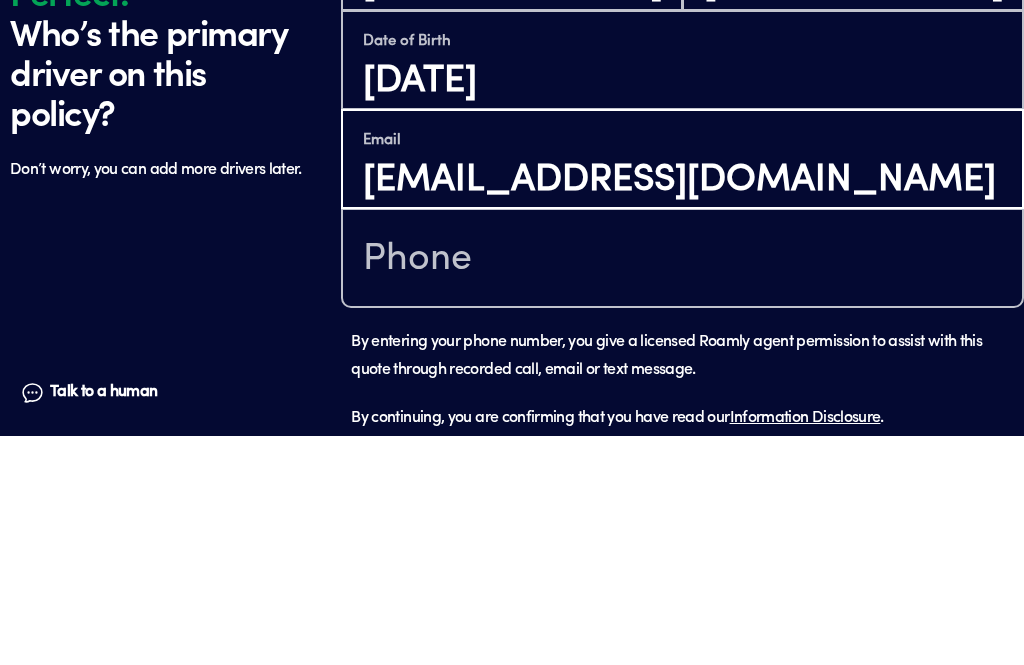 type on "[EMAIL_ADDRESS][DOMAIN_NAME]" 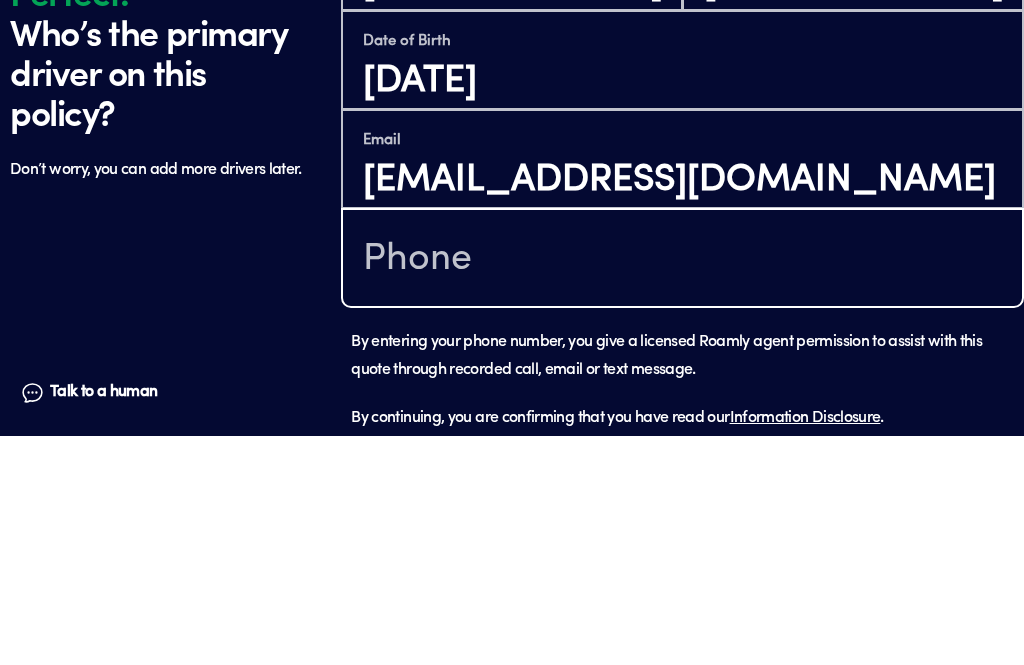 click at bounding box center [682, 489] 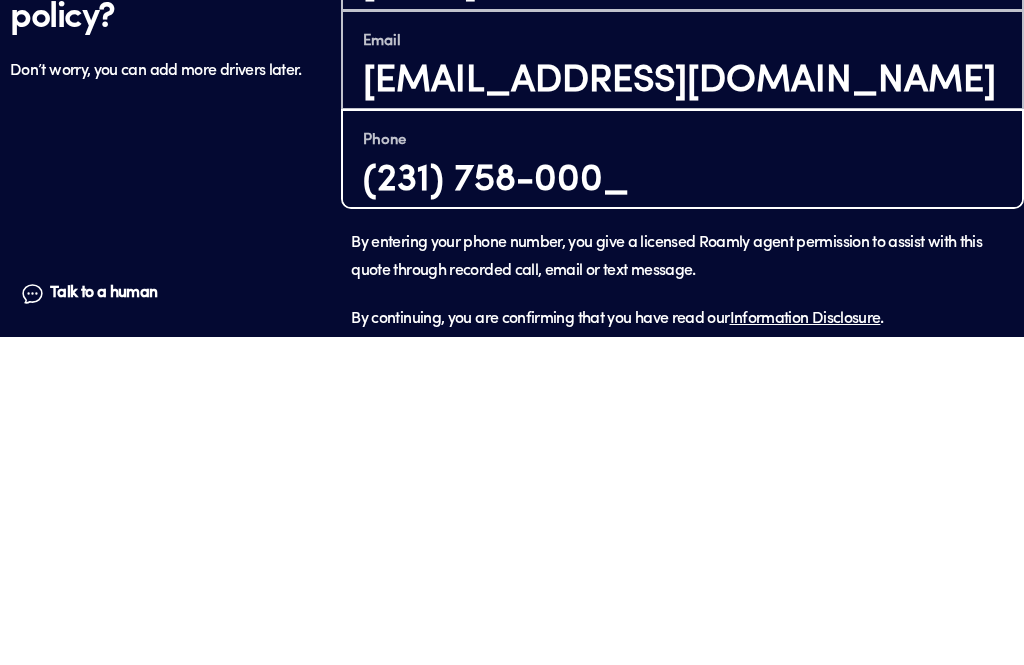 type on "[PHONE_NUMBER]" 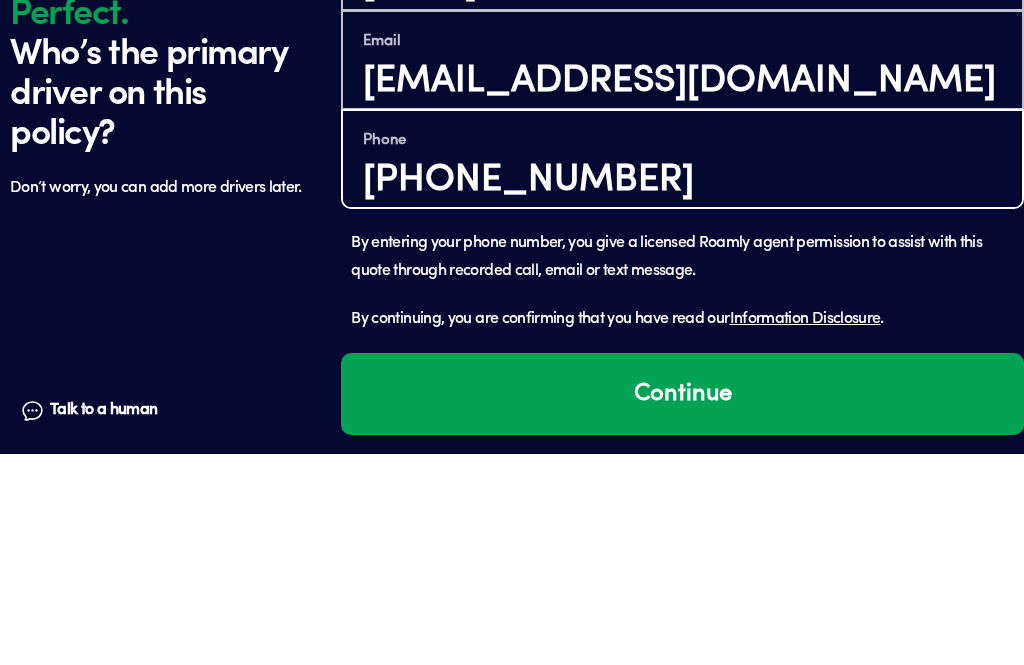 scroll, scrollTop: 1729, scrollLeft: 0, axis: vertical 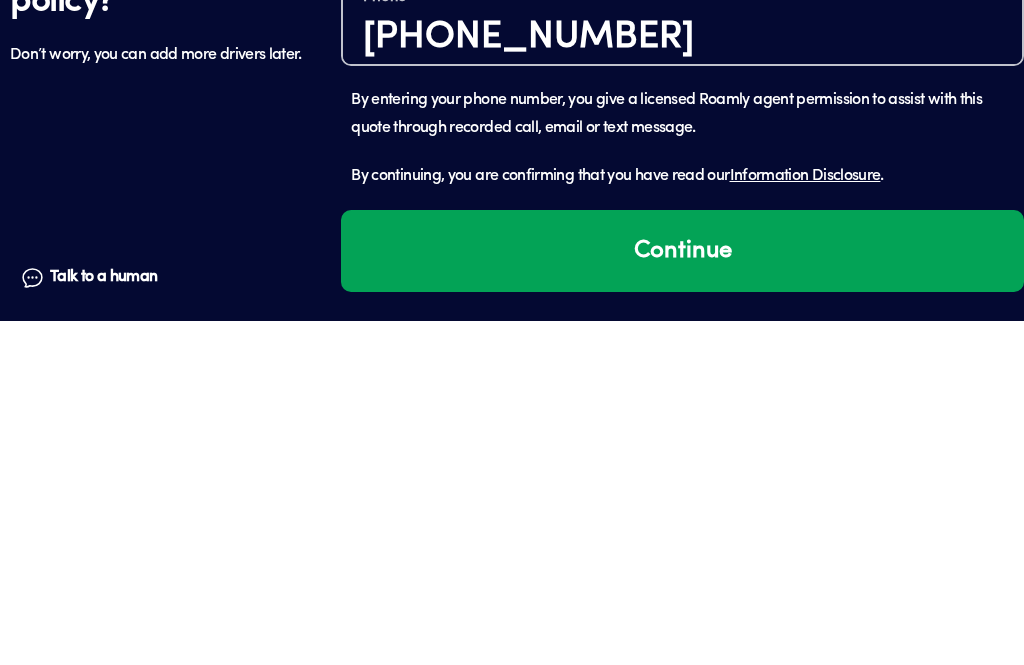 click on "Continue" at bounding box center (682, 595) 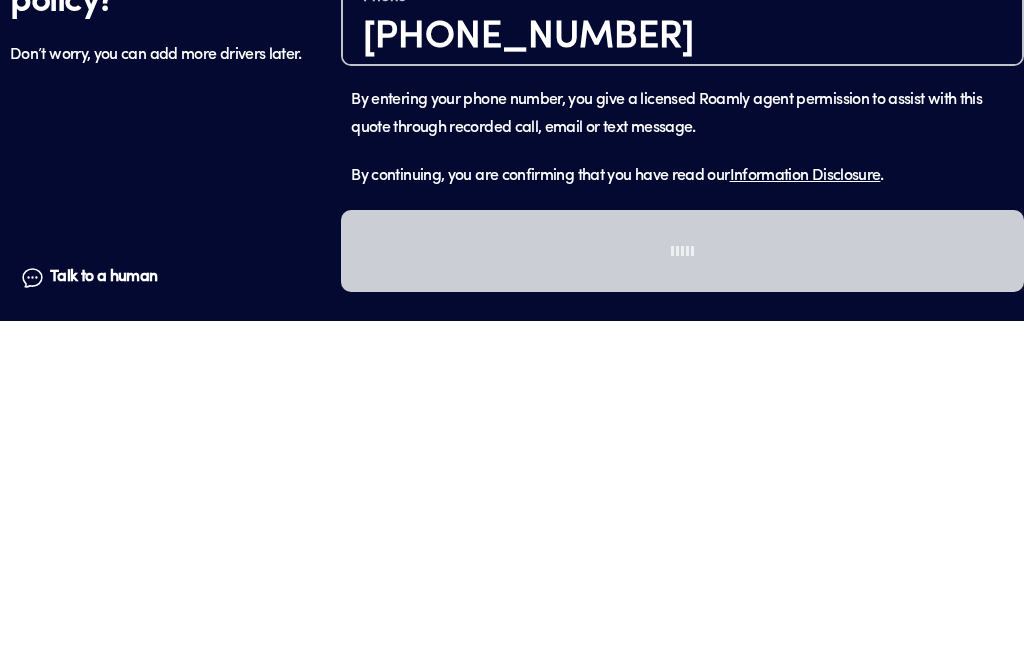 scroll, scrollTop: 1665, scrollLeft: 0, axis: vertical 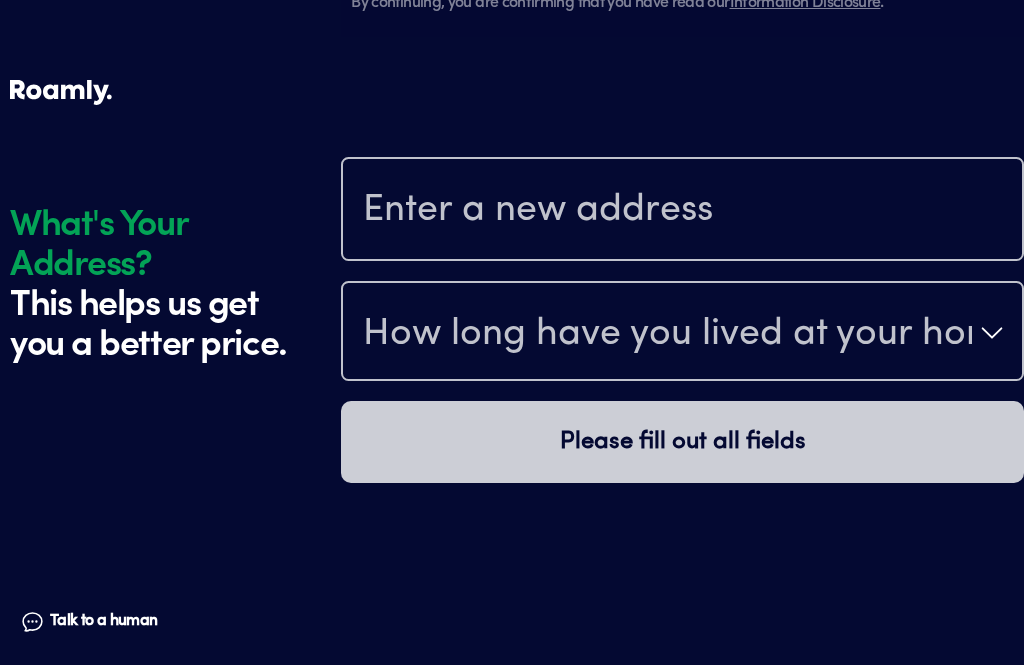 click at bounding box center [682, 211] 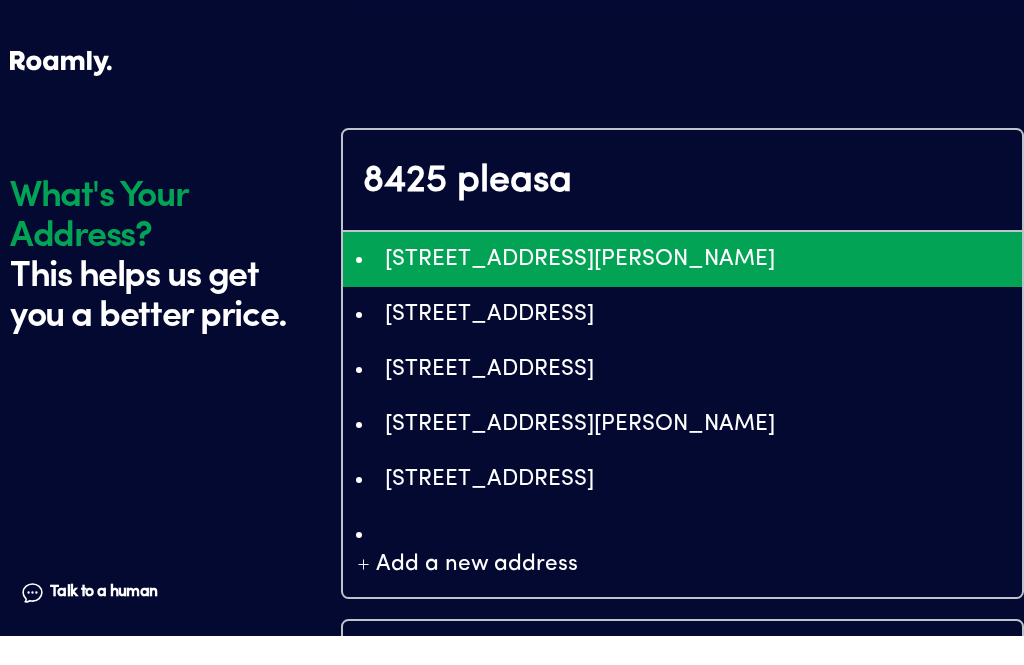 type on "ChIJCbsr1z6BSk0RUMMPtqGA4rk" 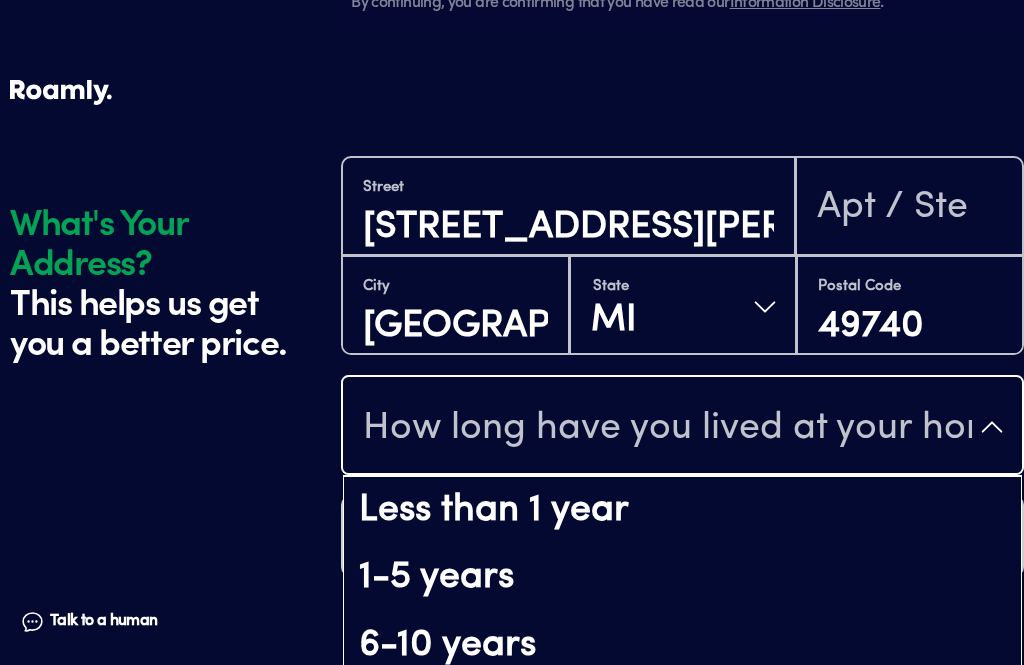 click on "6-10 years" at bounding box center [682, 646] 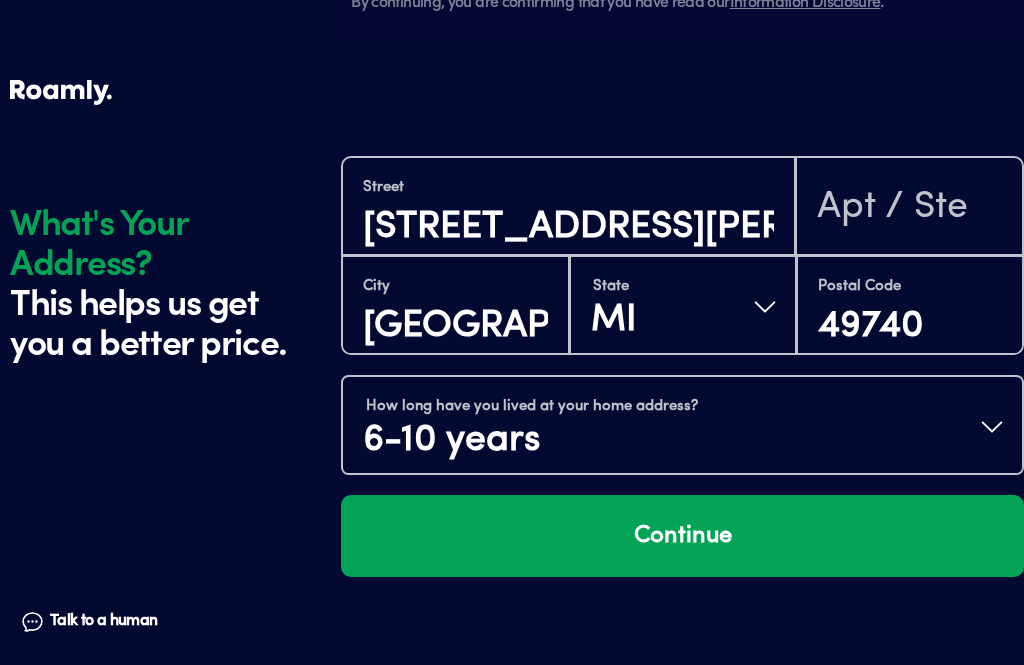 click on "Continue" at bounding box center (682, 536) 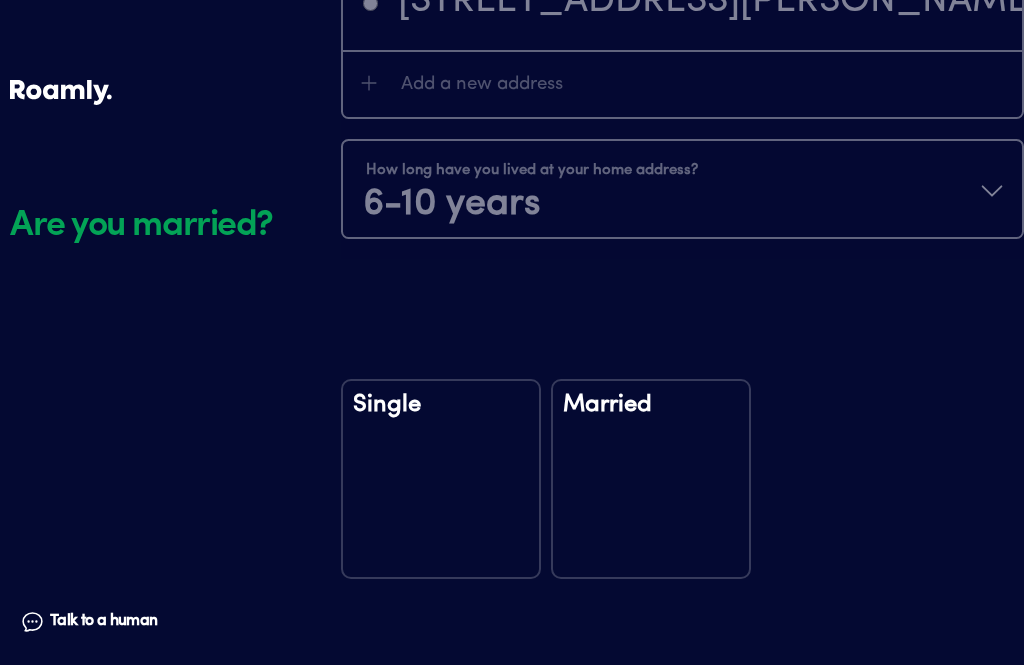 scroll, scrollTop: 2757, scrollLeft: 0, axis: vertical 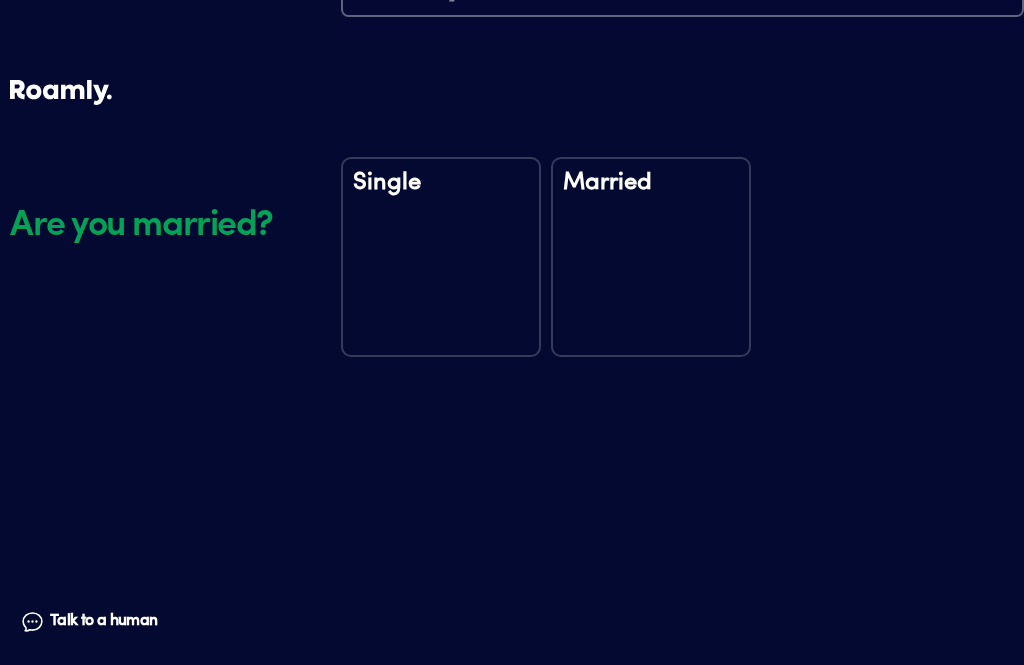 click on "Married" at bounding box center (651, 257) 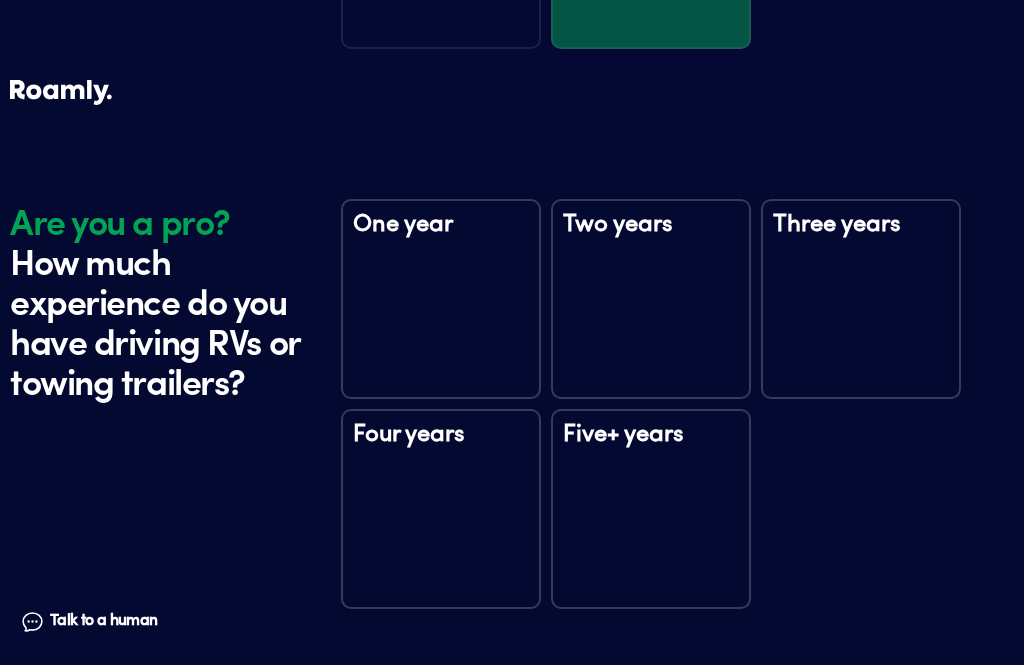 scroll, scrollTop: 3147, scrollLeft: 0, axis: vertical 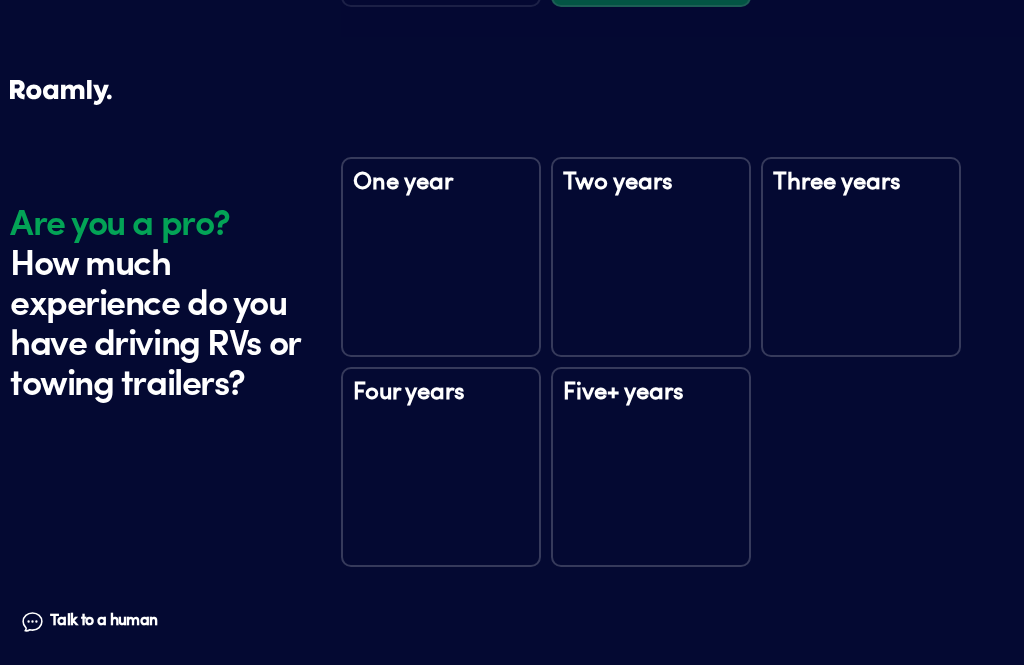 click on "Five+ years" at bounding box center (651, 467) 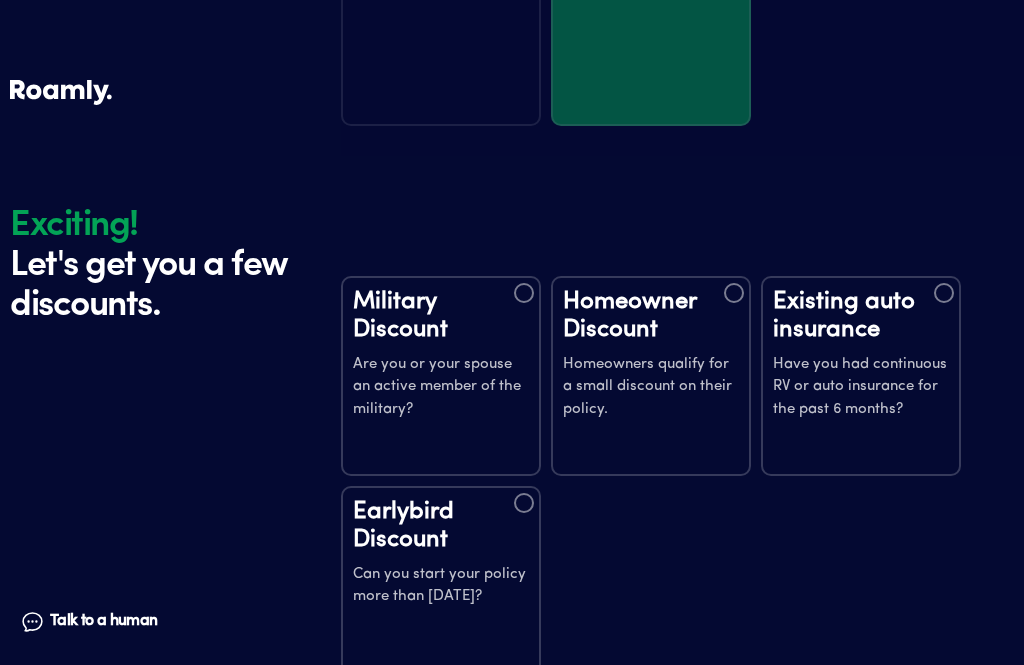 scroll, scrollTop: 3747, scrollLeft: 0, axis: vertical 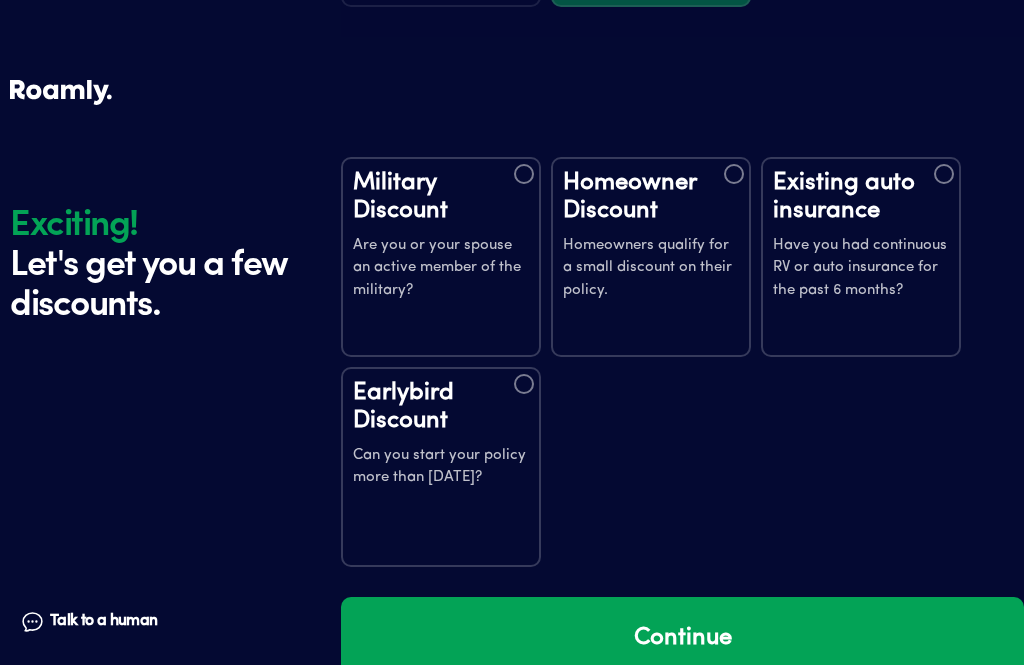 click on "Homeowner Discount Homeowners qualify for a small discount on their policy." at bounding box center [651, 257] 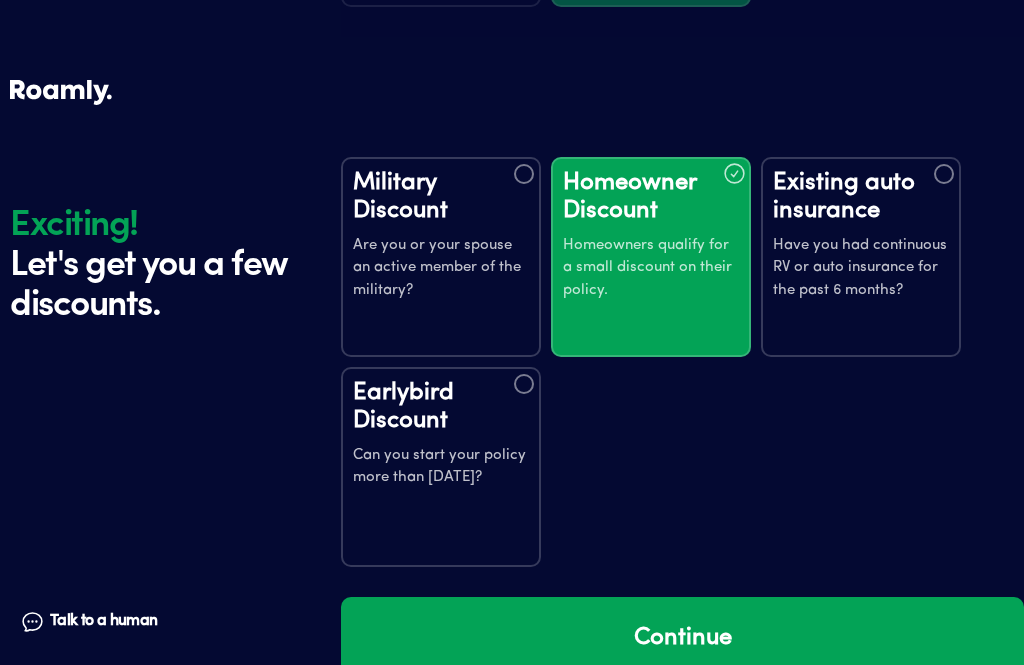 click on "Continue" at bounding box center [682, 638] 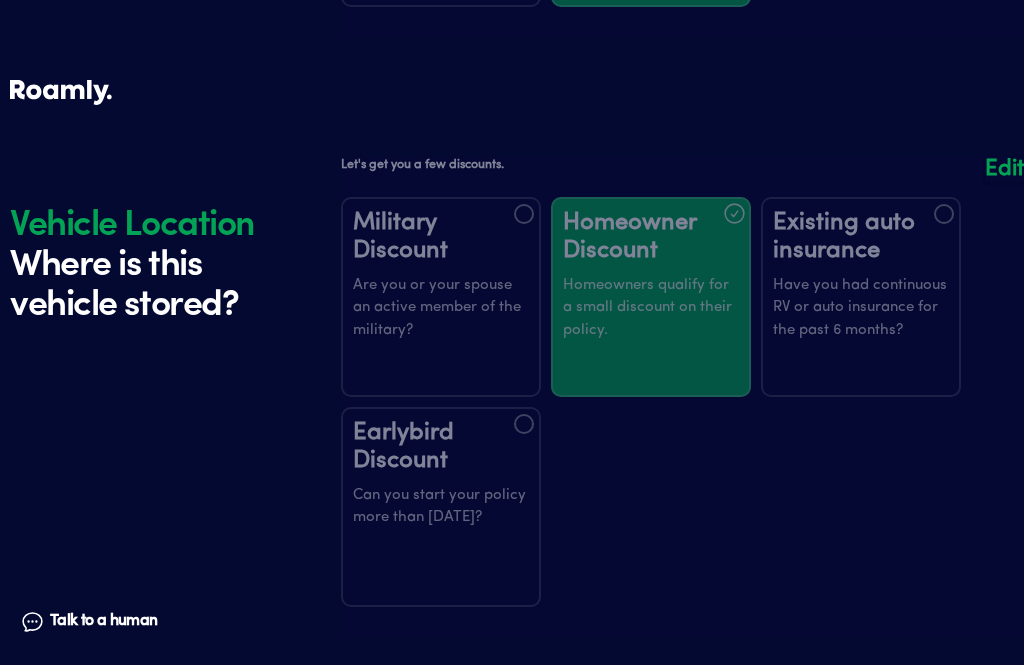 scroll, scrollTop: 4347, scrollLeft: 0, axis: vertical 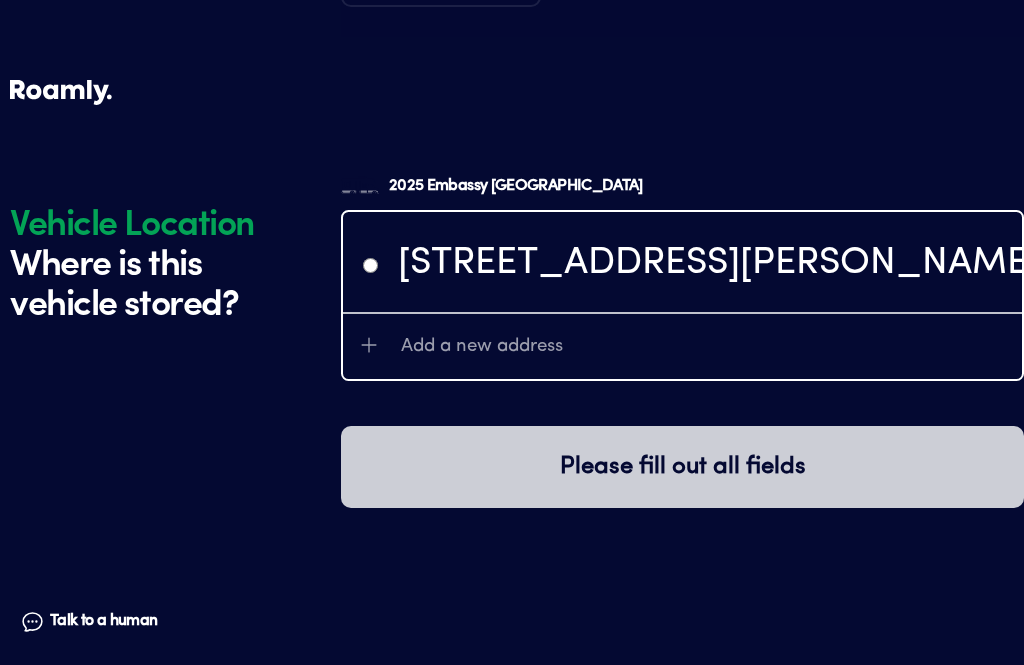 click on "[STREET_ADDRESS][PERSON_NAME]" at bounding box center (800, 264) 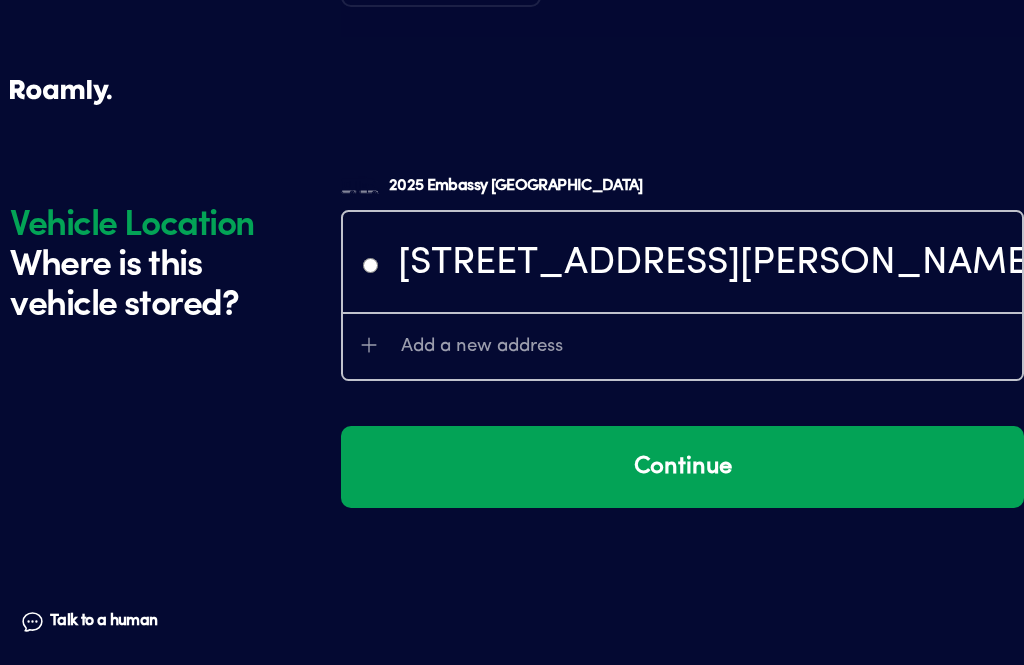click on "Continue" at bounding box center (682, 467) 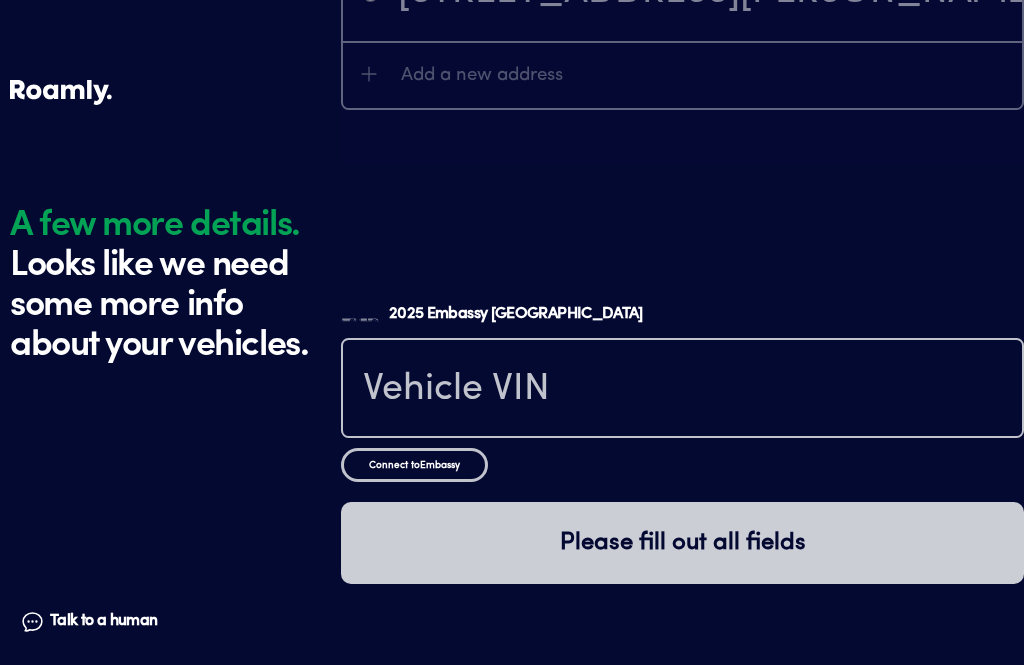 scroll, scrollTop: 4785, scrollLeft: 0, axis: vertical 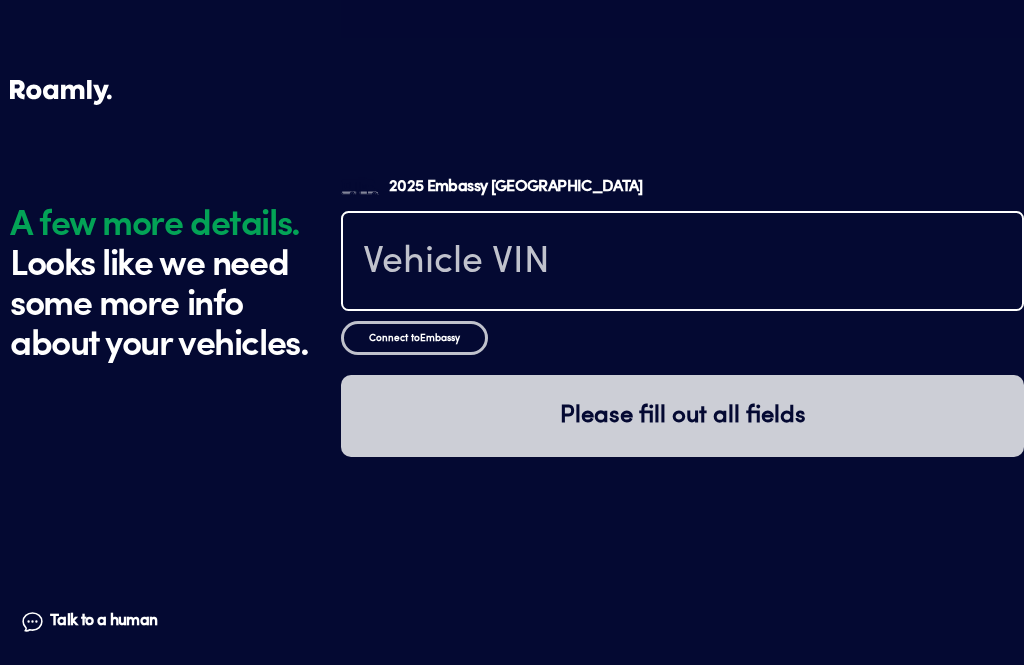 click at bounding box center [682, 263] 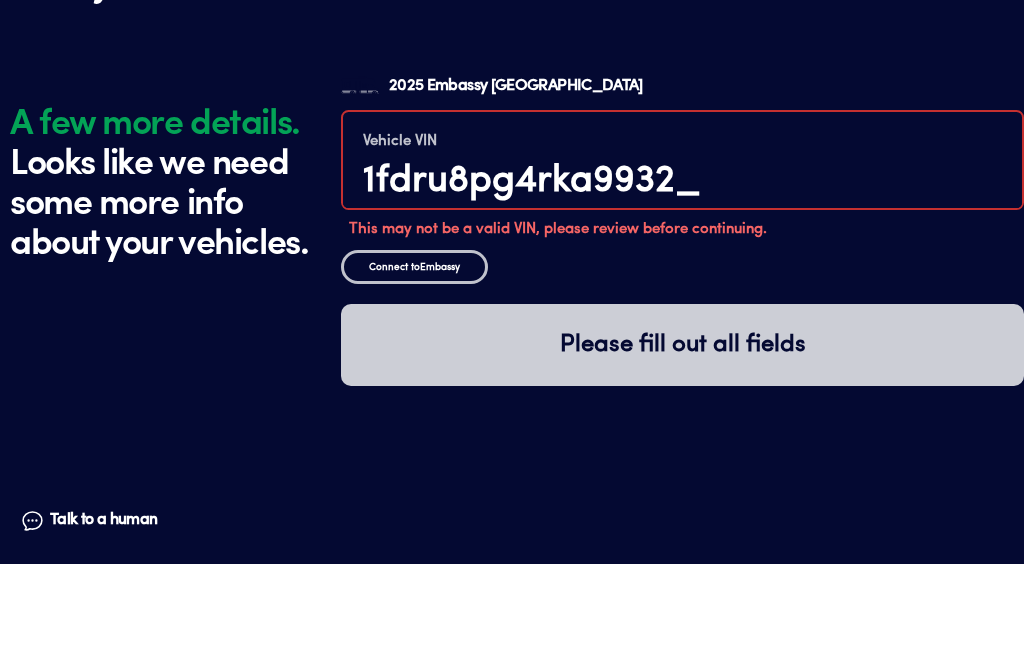type on "1fdru8pg4rka99321" 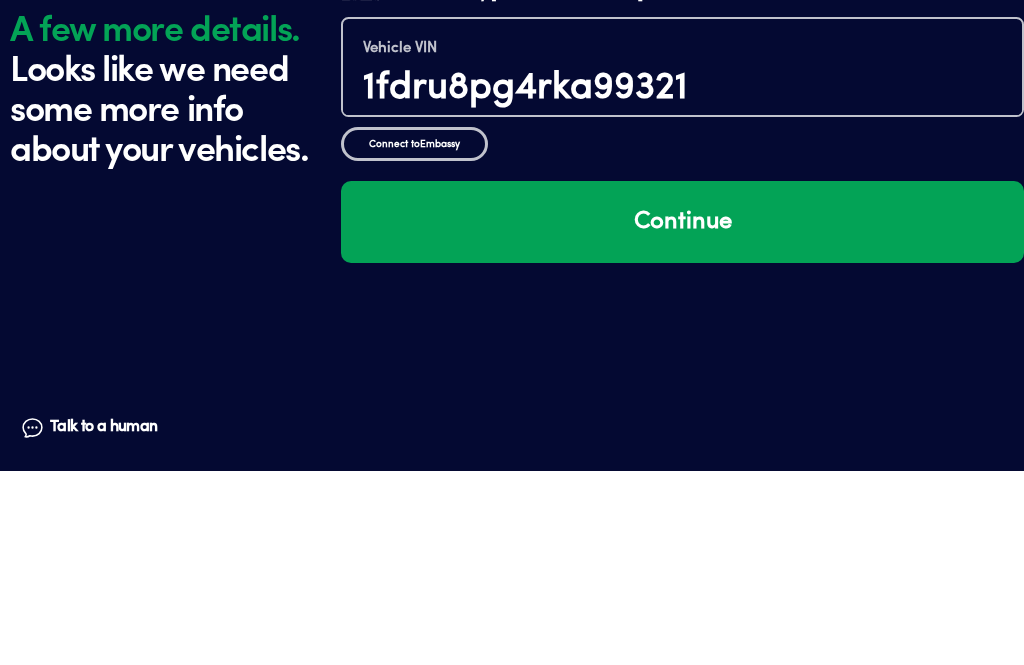 click on "Continue" at bounding box center [682, 416] 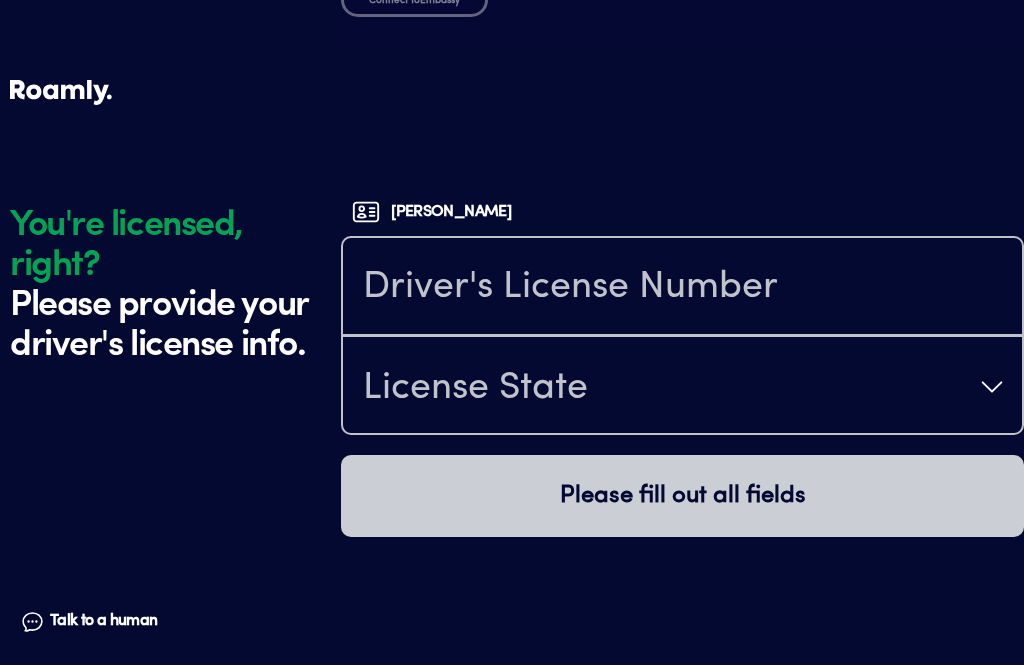 scroll, scrollTop: 5172, scrollLeft: 0, axis: vertical 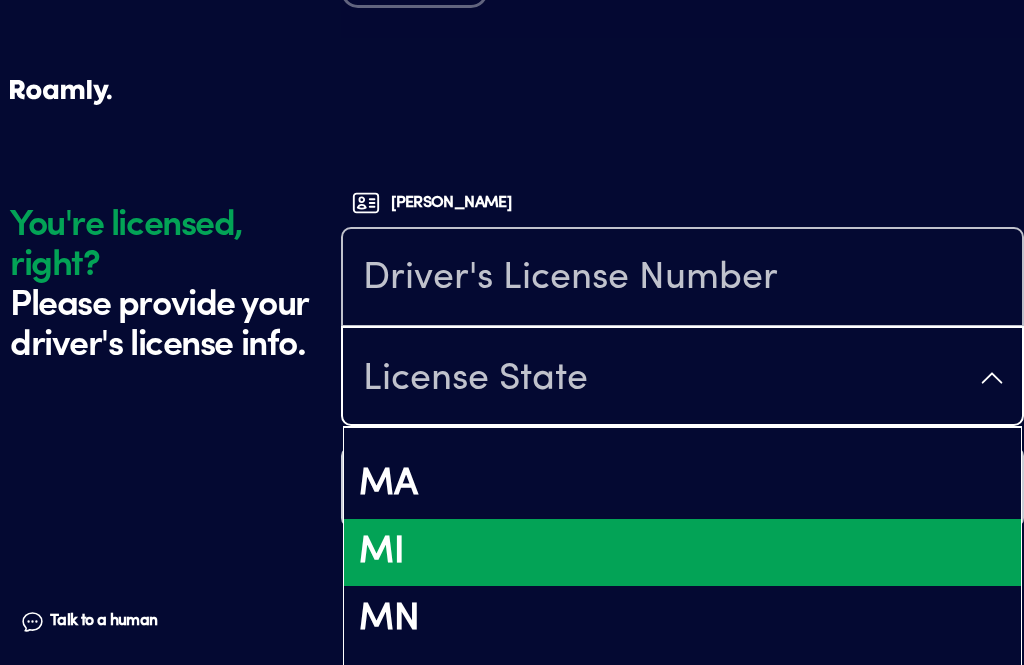 click on "MI" at bounding box center (682, 553) 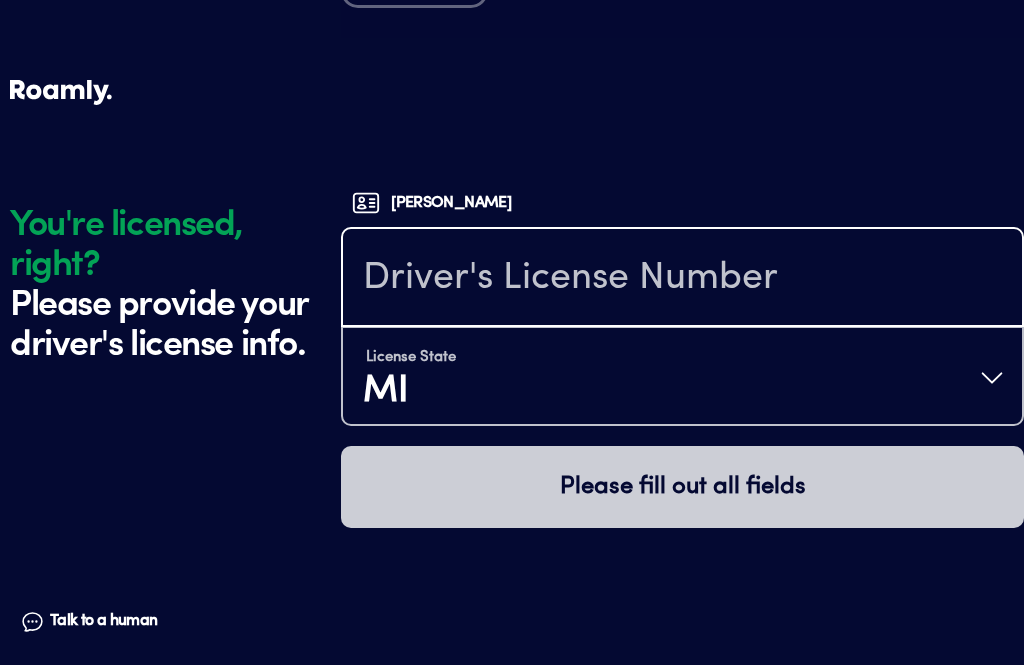 click at bounding box center [682, 279] 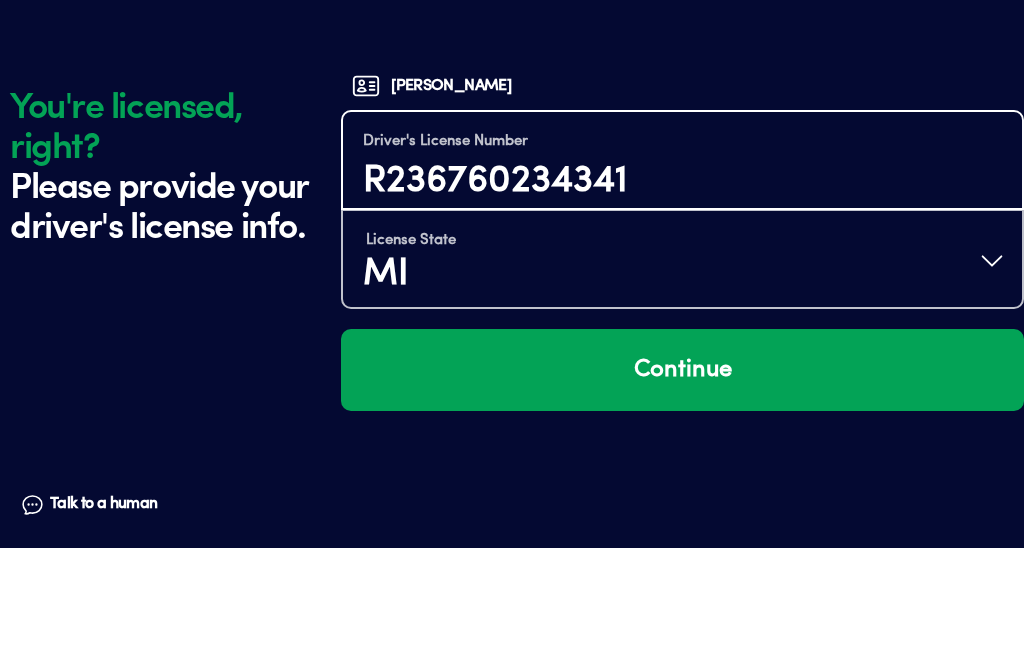 type on "R236760234341" 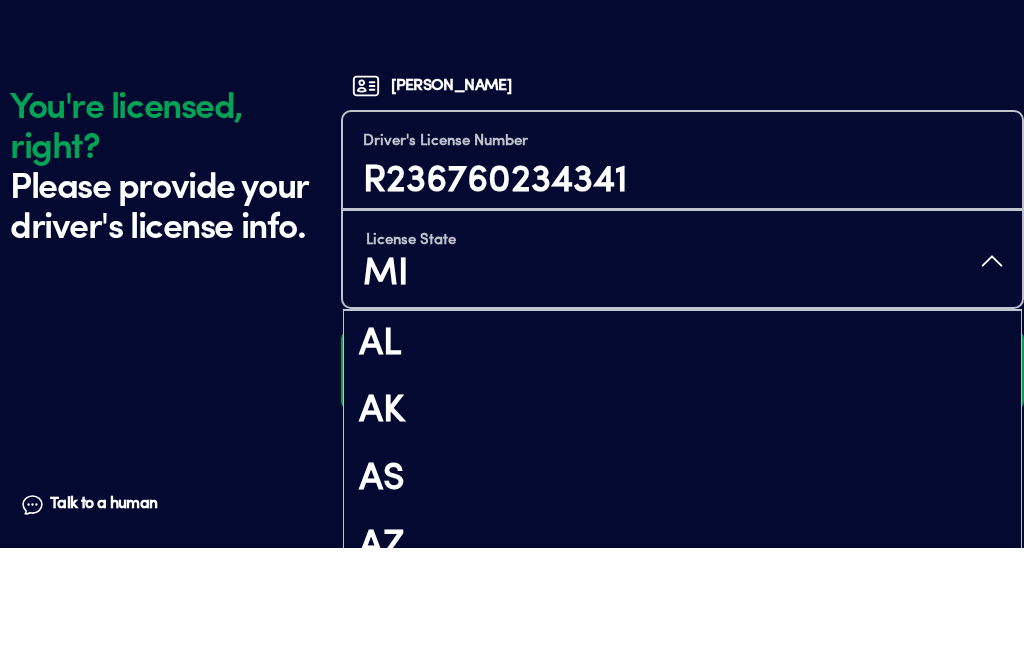 scroll, scrollTop: 1339, scrollLeft: 0, axis: vertical 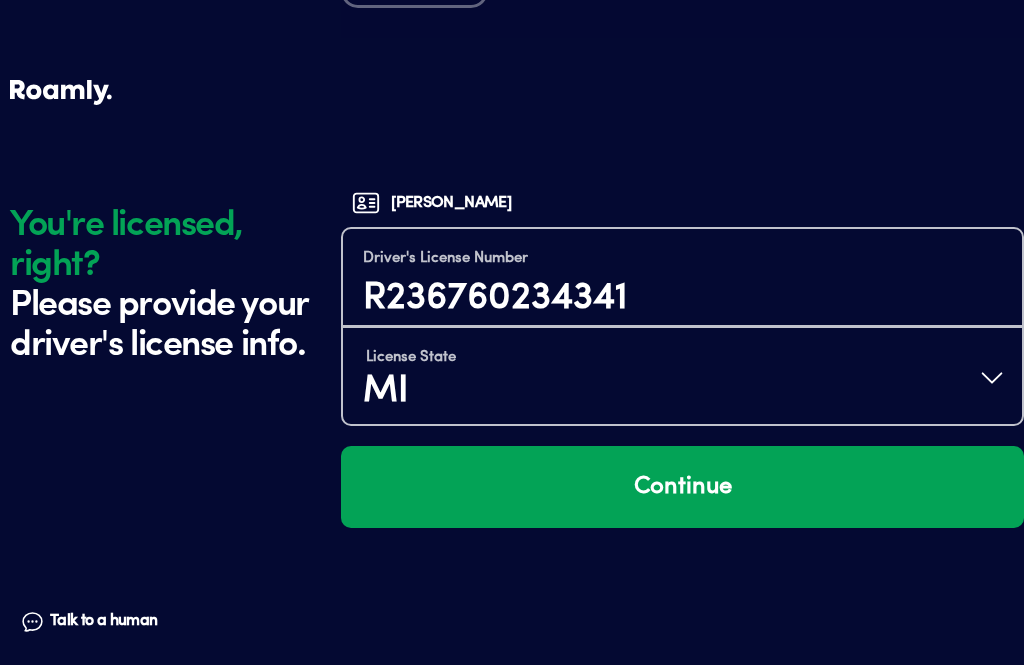 click at bounding box center [147, 469] 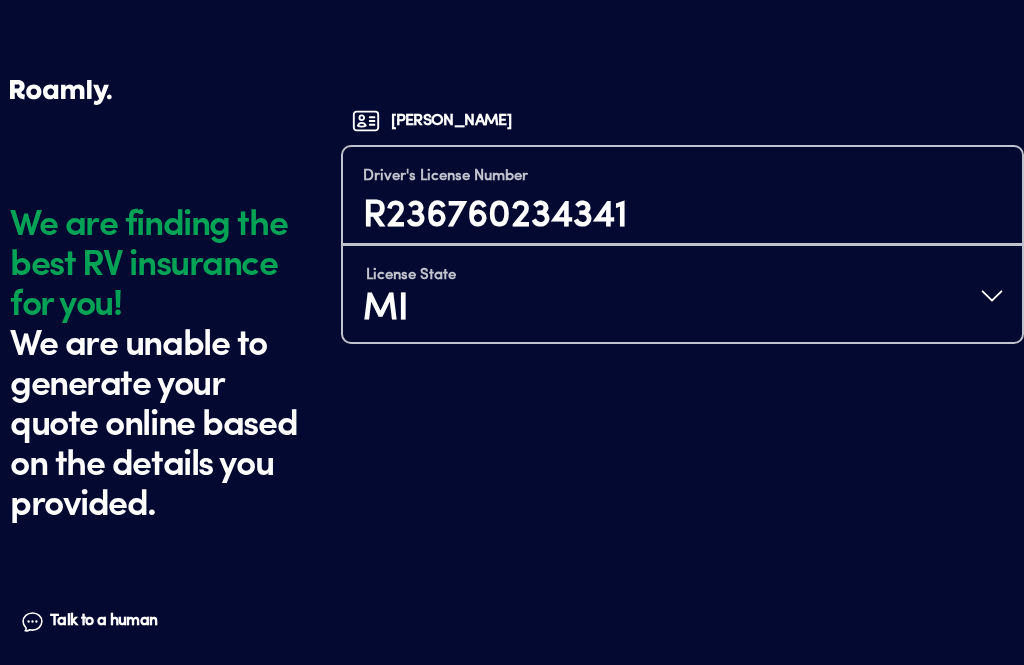 scroll, scrollTop: 0, scrollLeft: 0, axis: both 